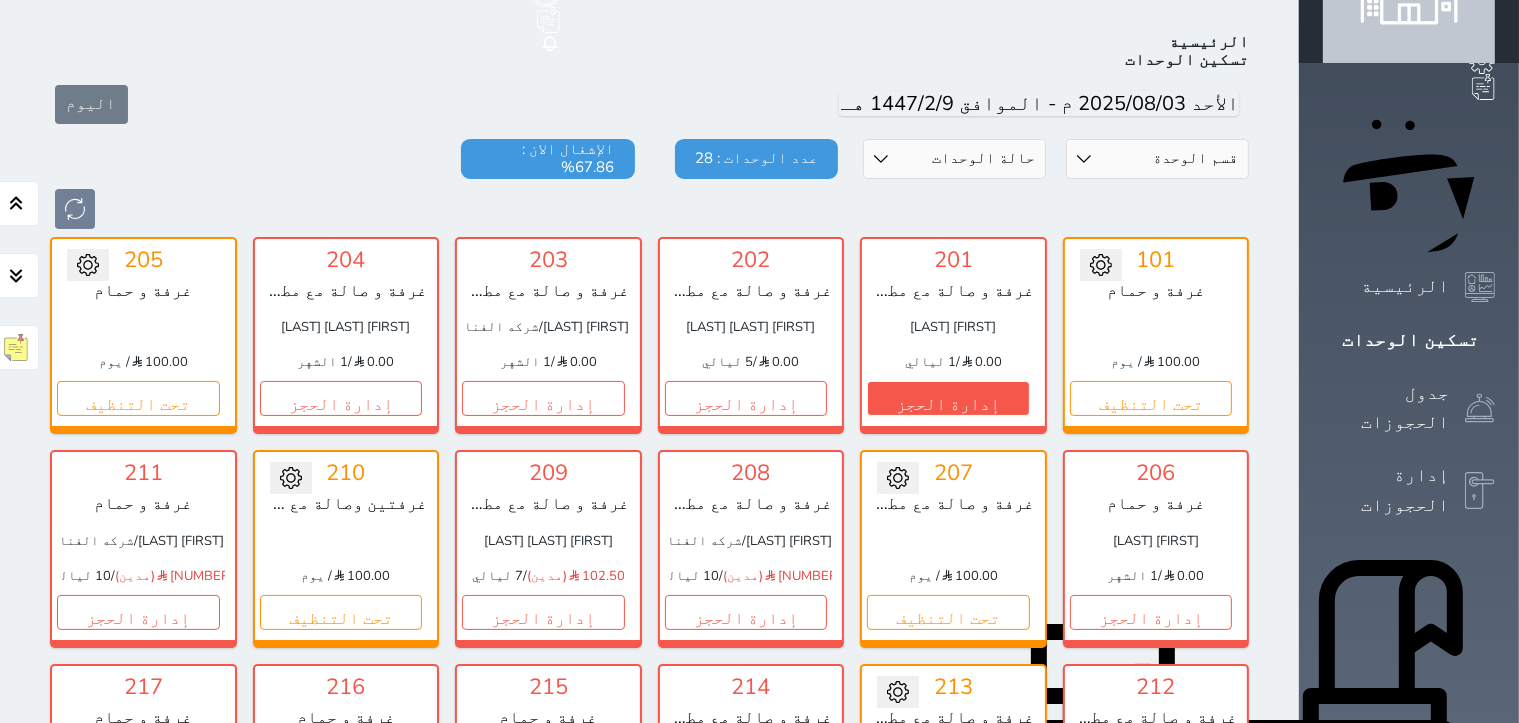 scroll, scrollTop: 109, scrollLeft: 0, axis: vertical 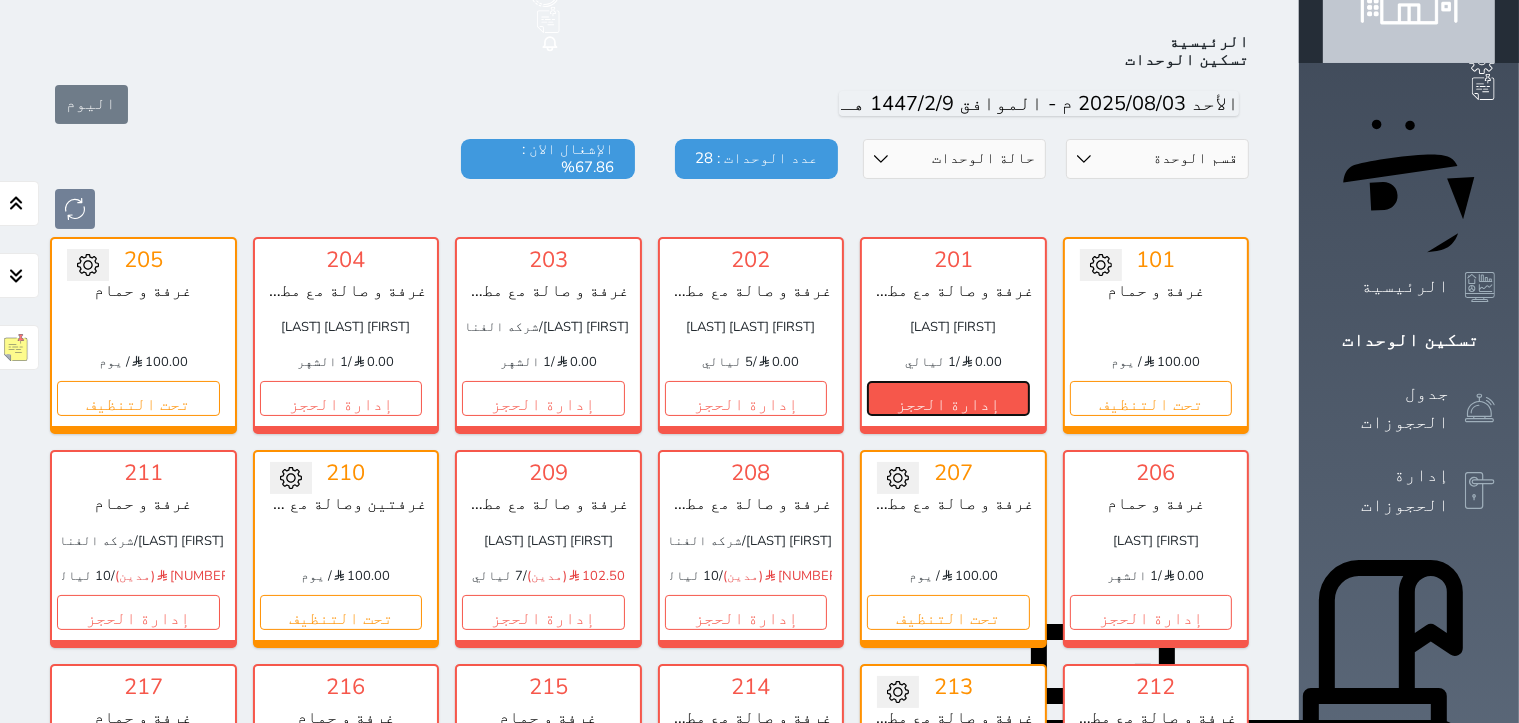 click on "إدارة الحجز" at bounding box center (948, 398) 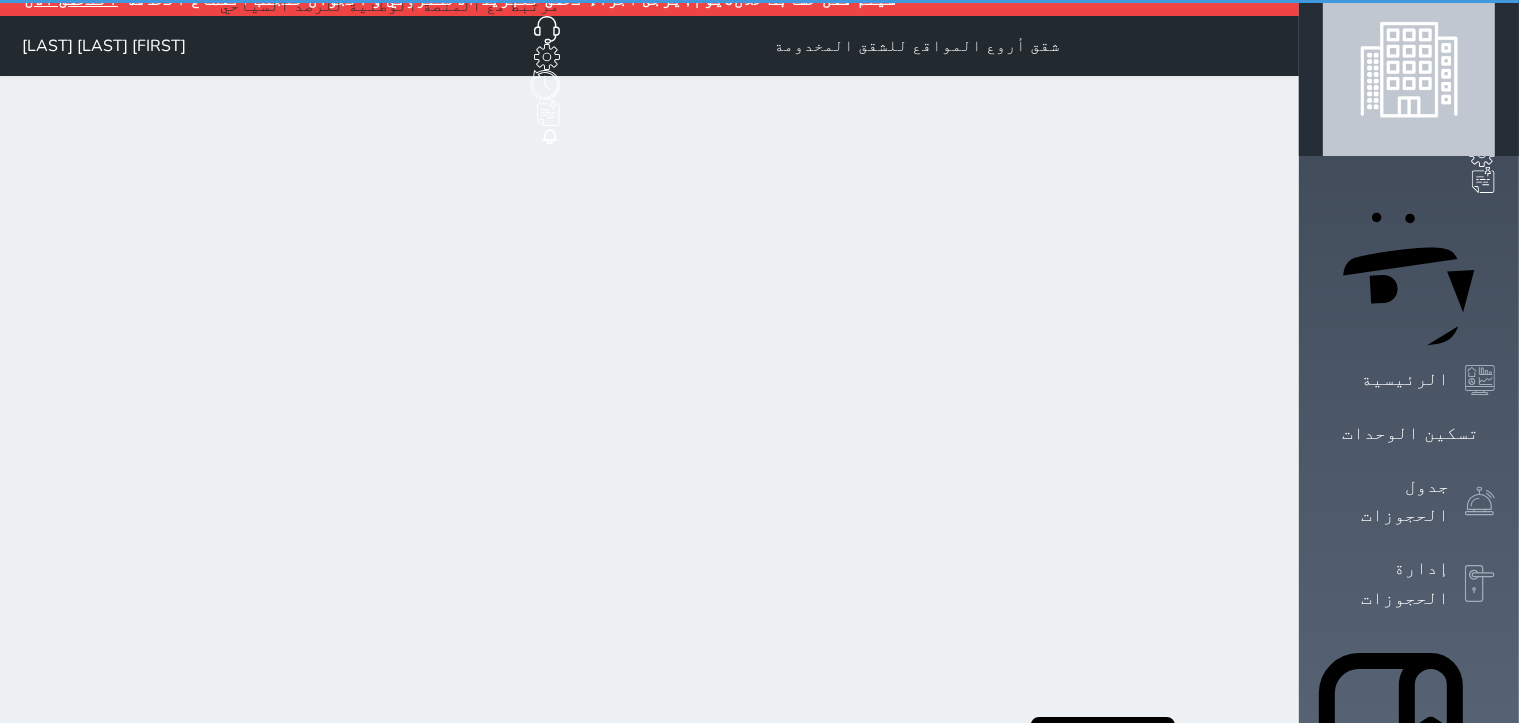 scroll, scrollTop: 0, scrollLeft: 0, axis: both 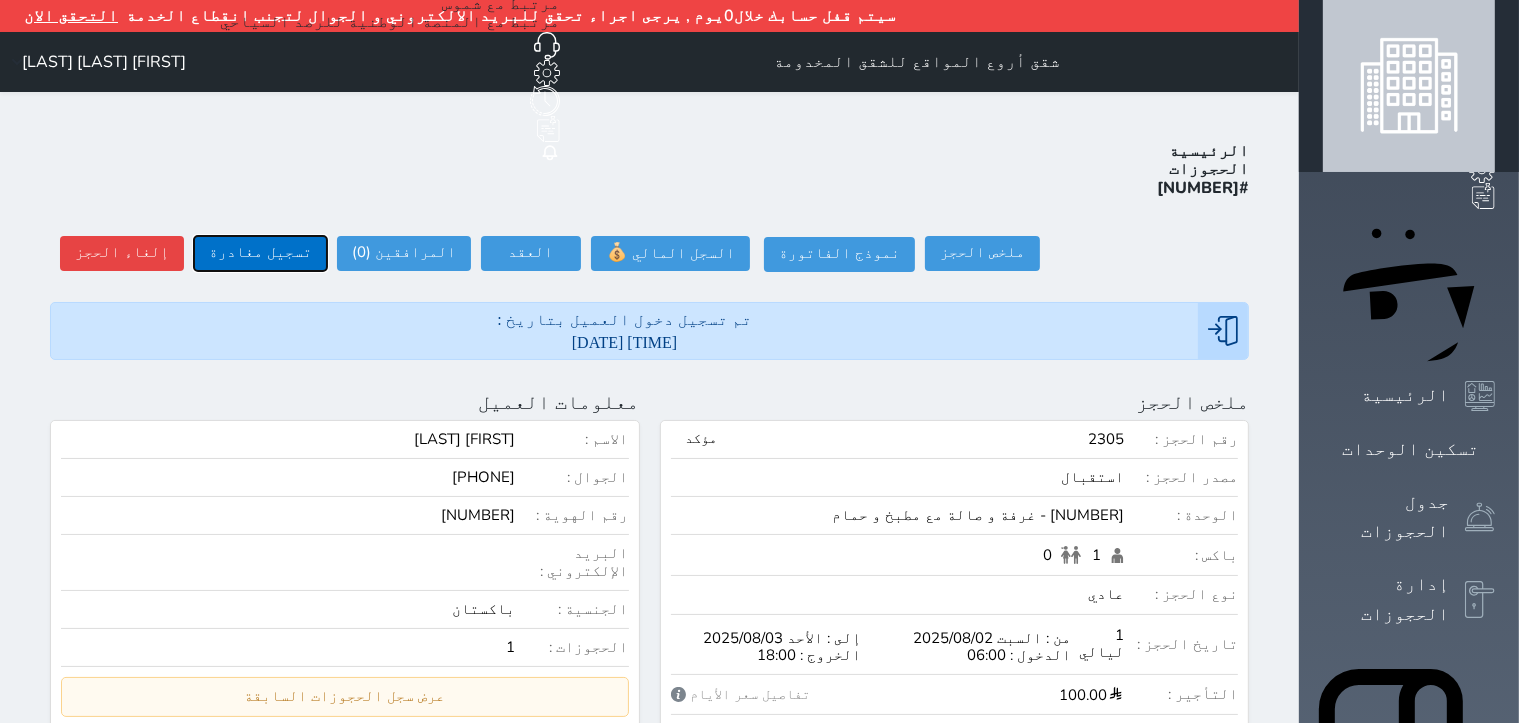 click on "تسجيل مغادرة" at bounding box center [260, 253] 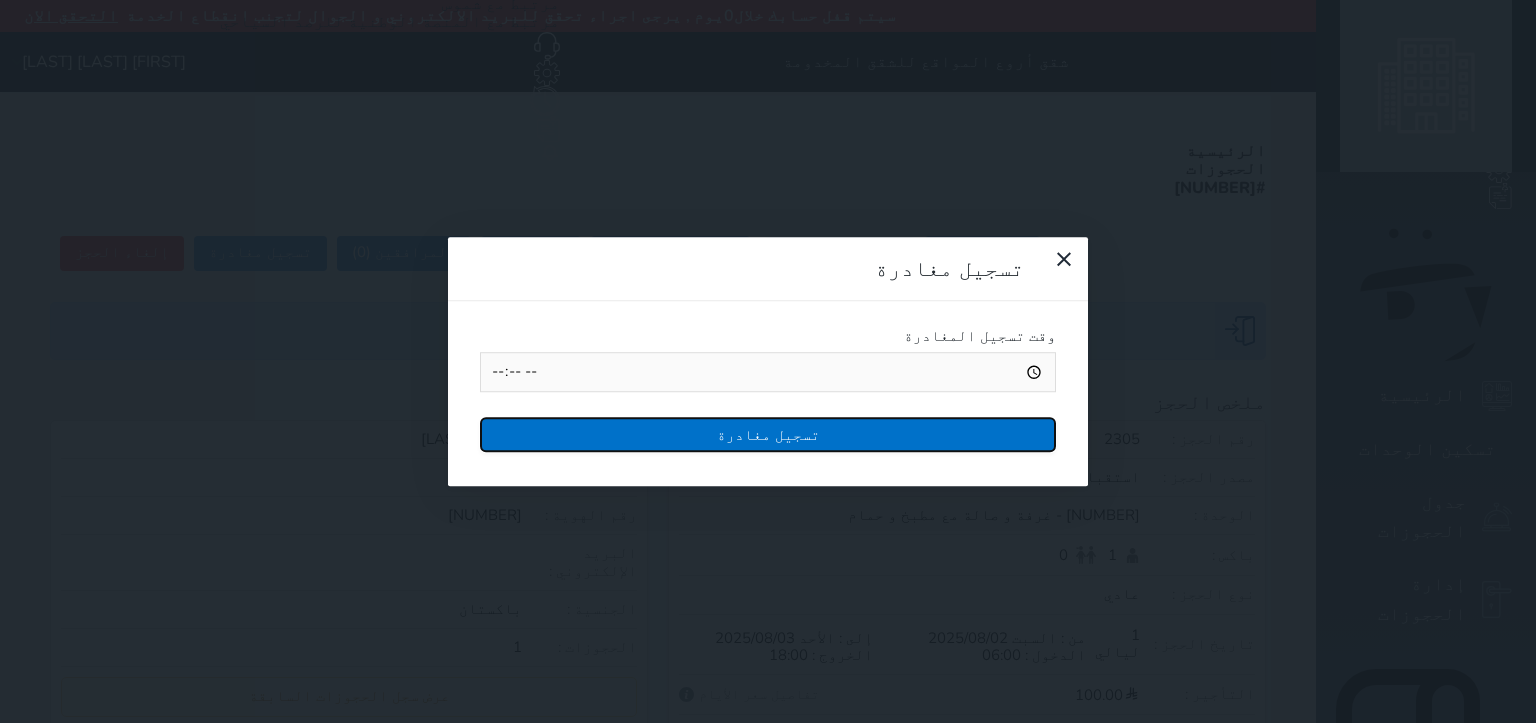 click on "تسجيل مغادرة" at bounding box center (768, 434) 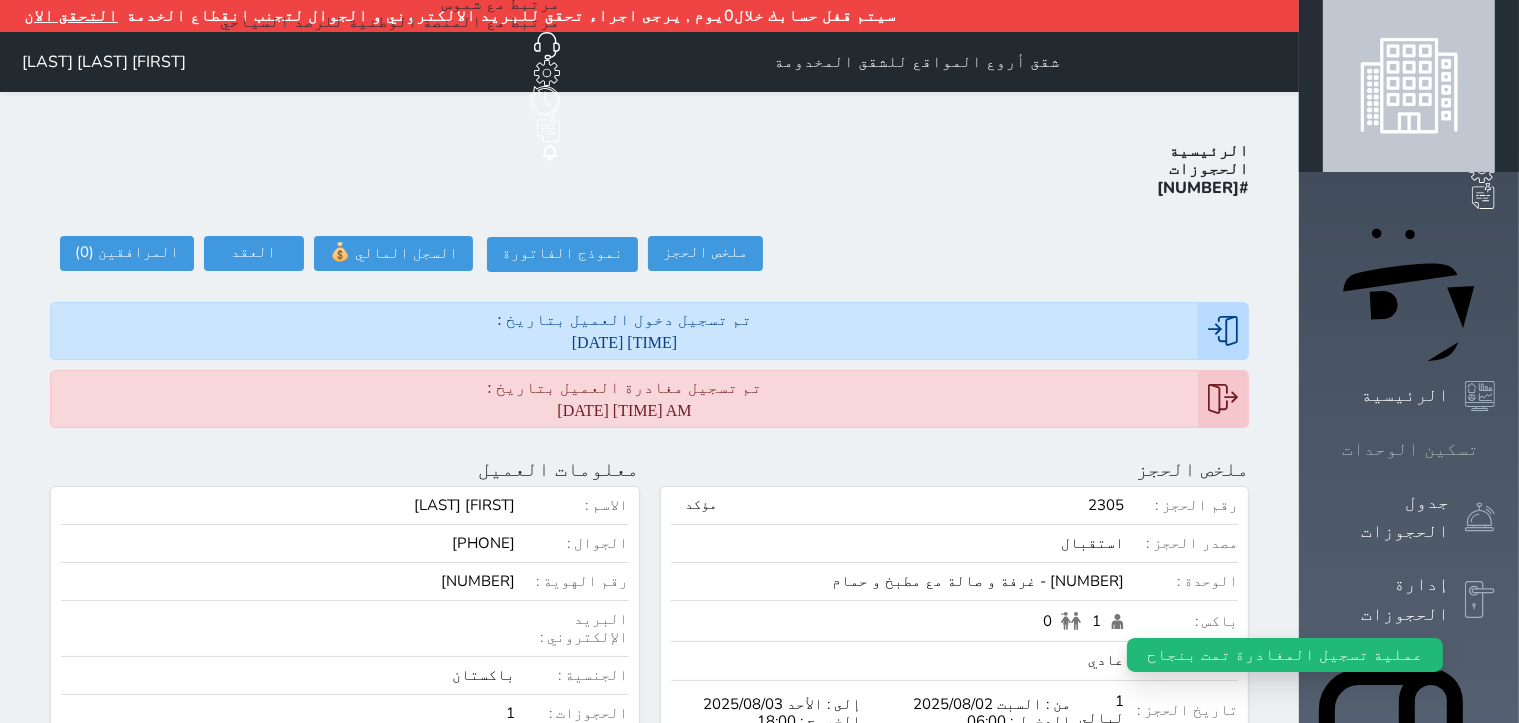 click 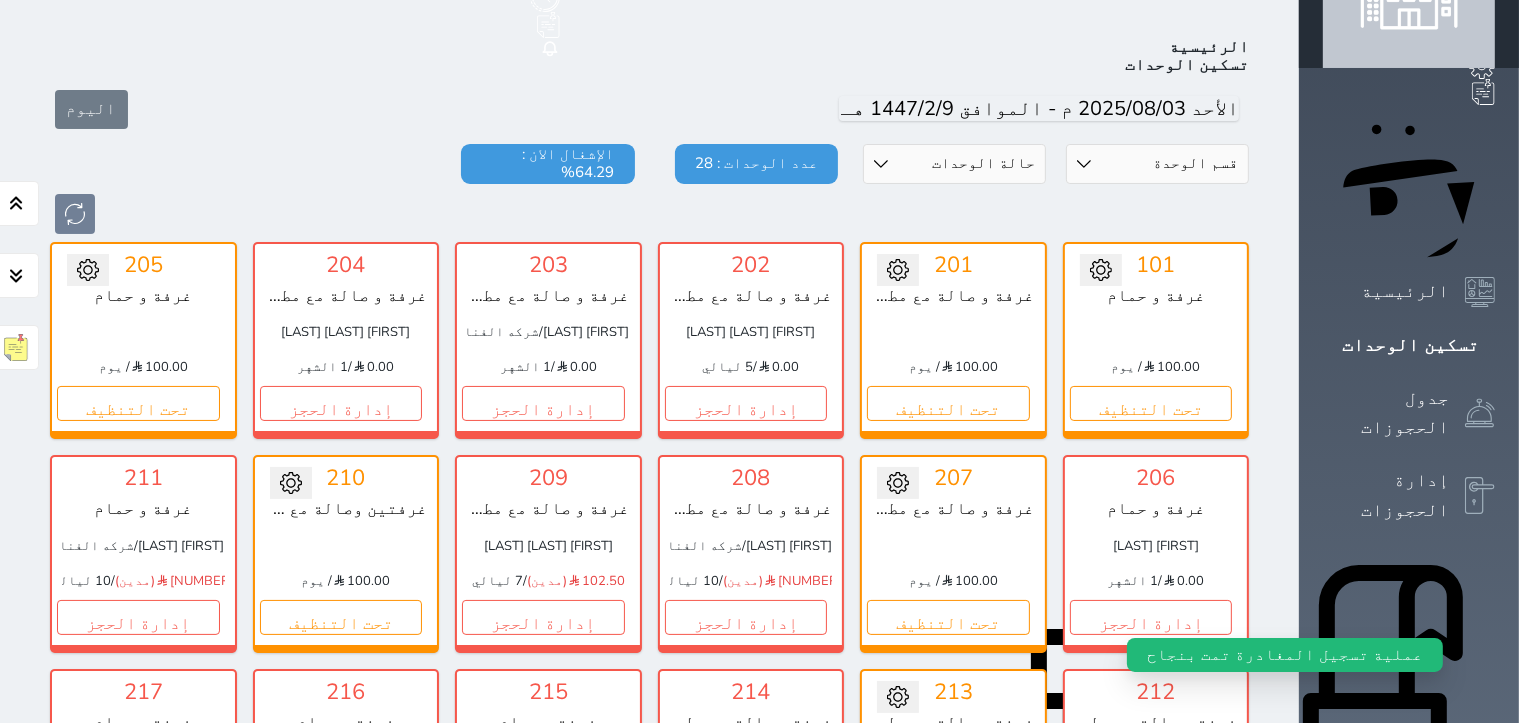 scroll, scrollTop: 109, scrollLeft: 0, axis: vertical 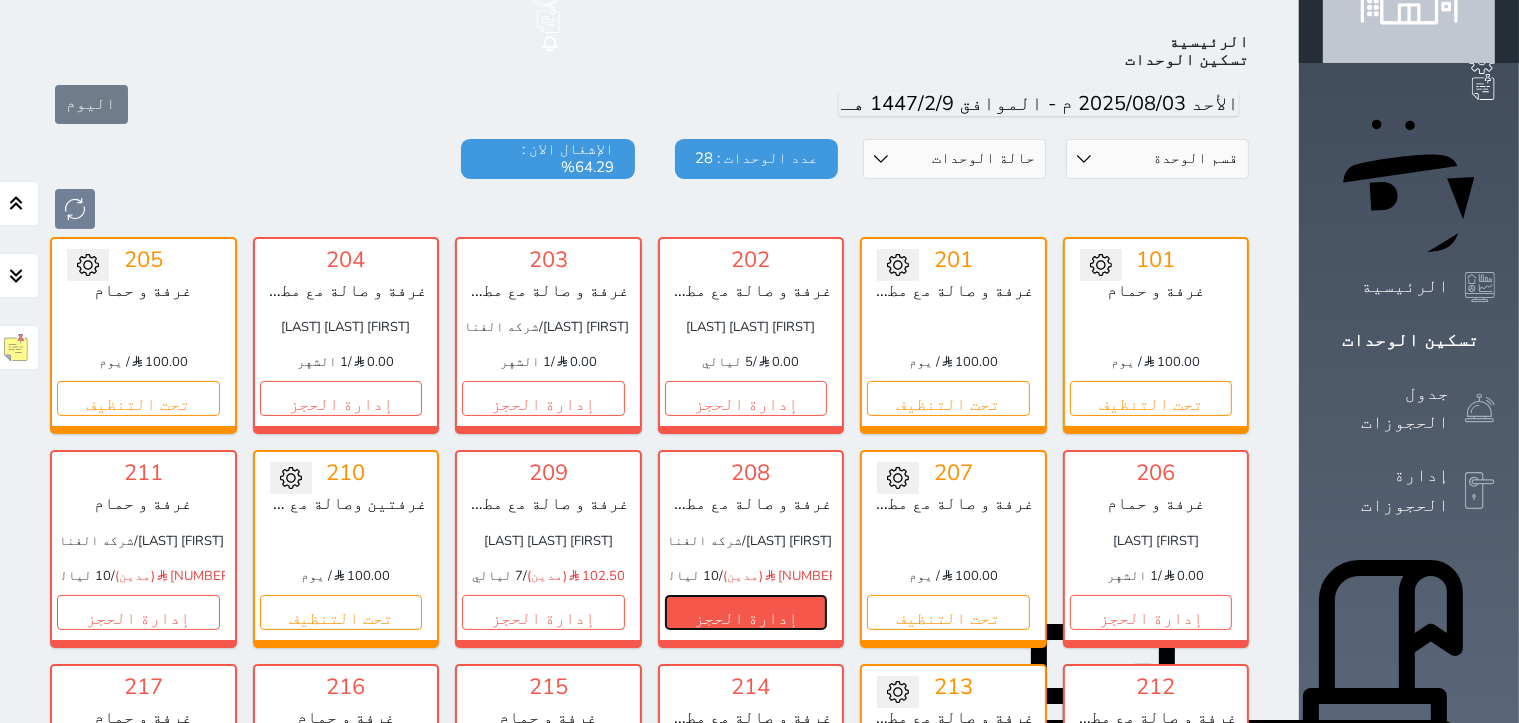 click on "إدارة الحجز" at bounding box center [746, 612] 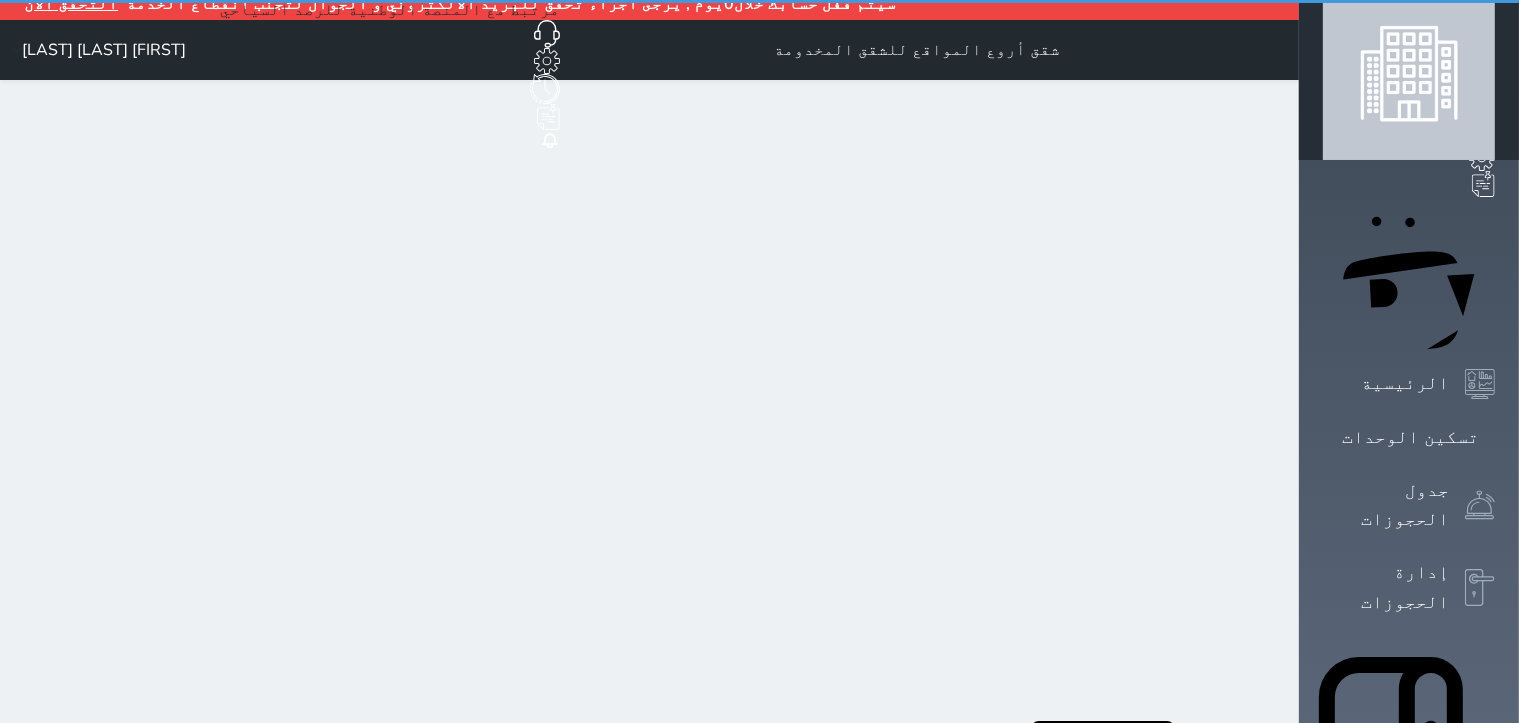 scroll, scrollTop: 0, scrollLeft: 0, axis: both 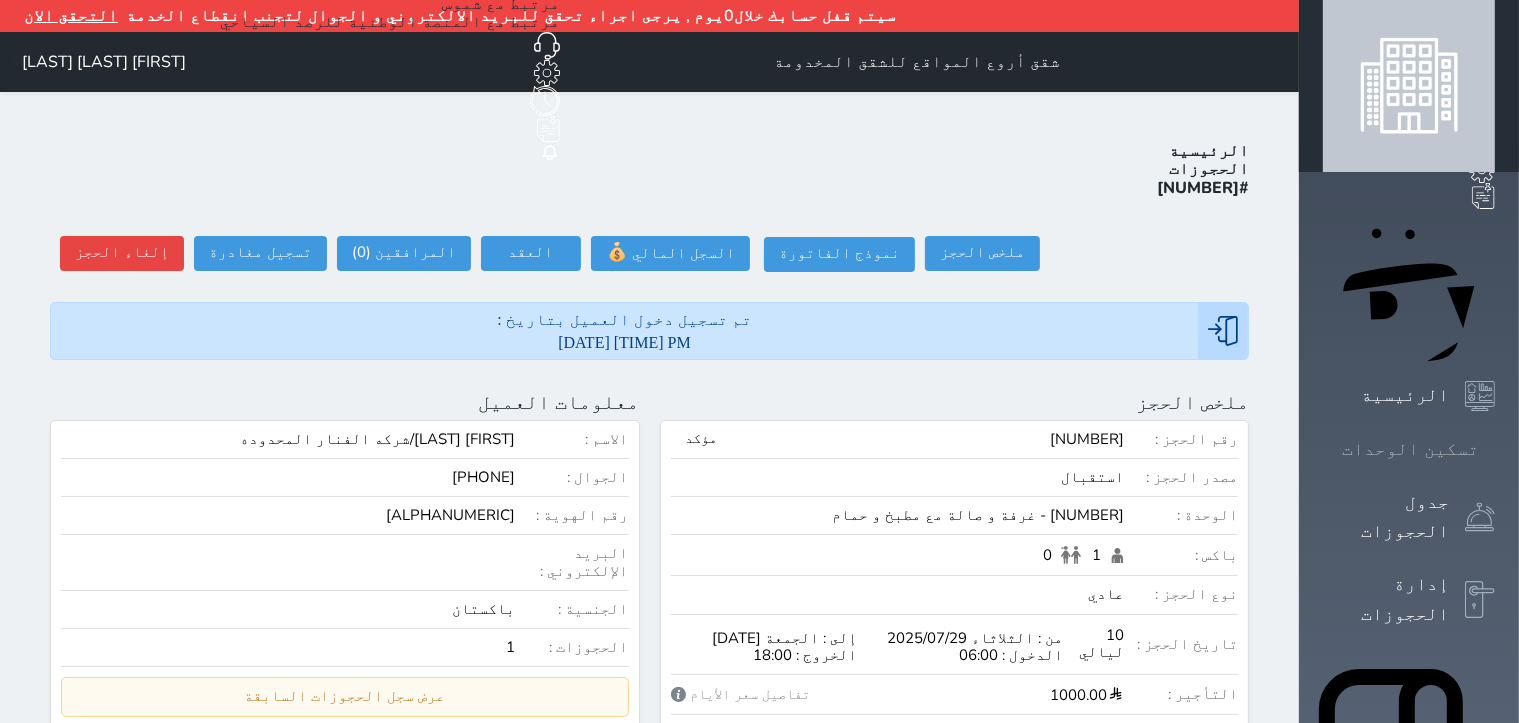 click 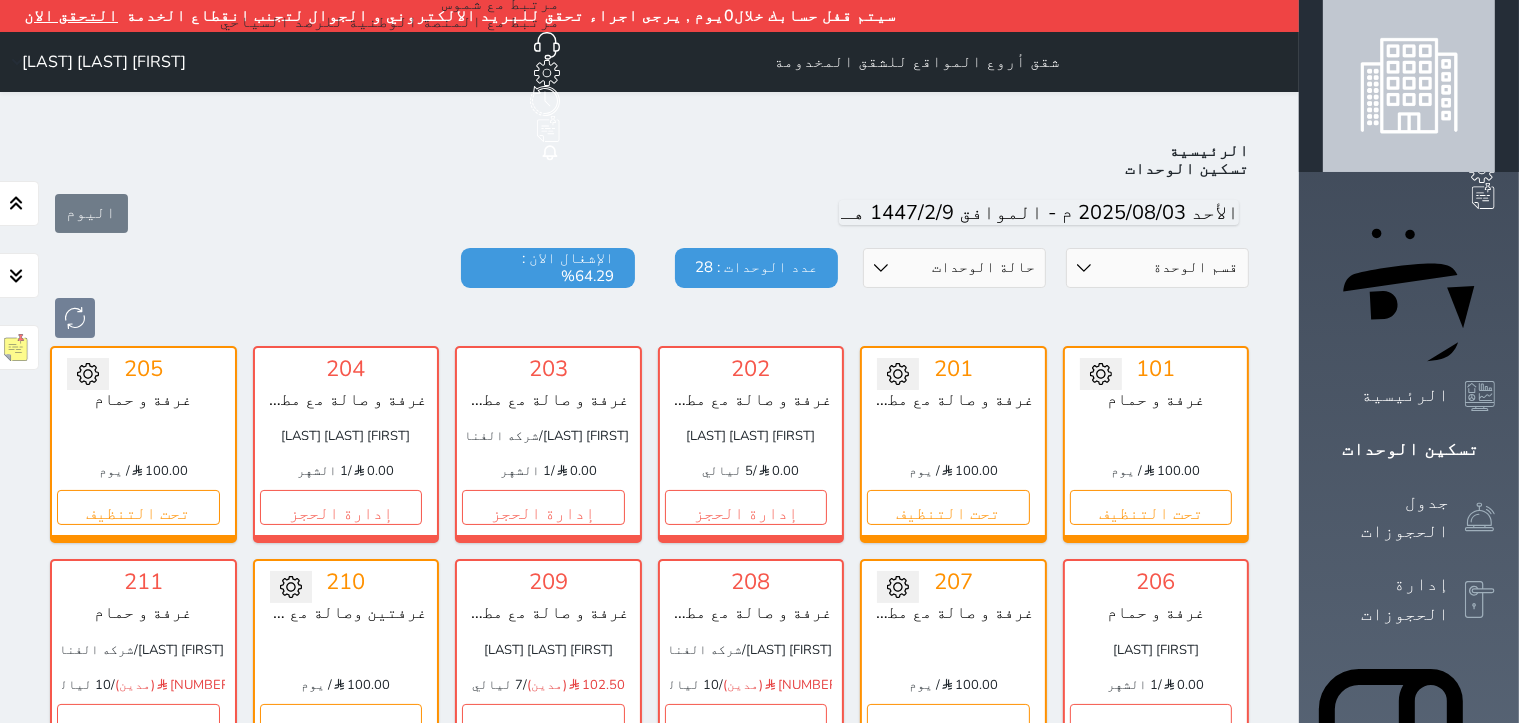 scroll, scrollTop: 109, scrollLeft: 0, axis: vertical 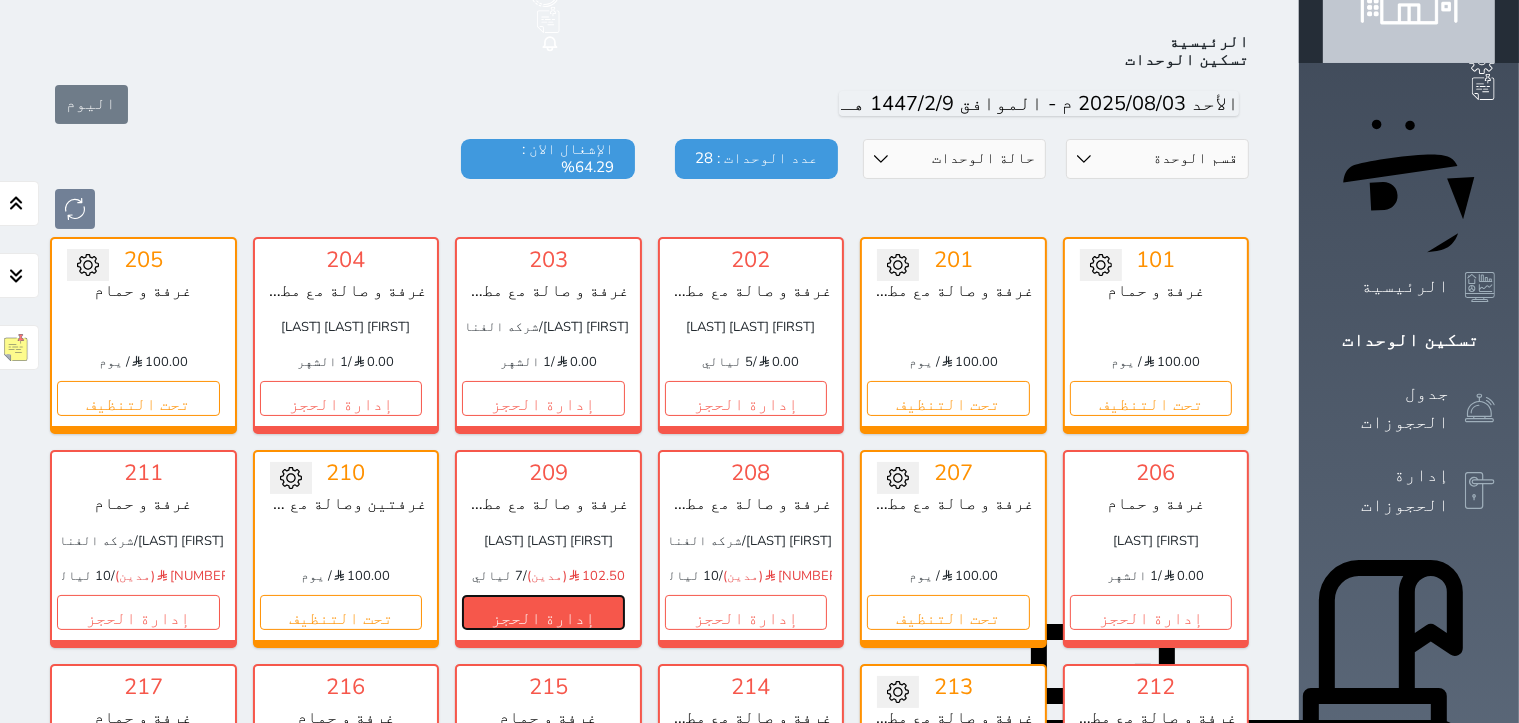 click on "إدارة الحجز" at bounding box center (543, 612) 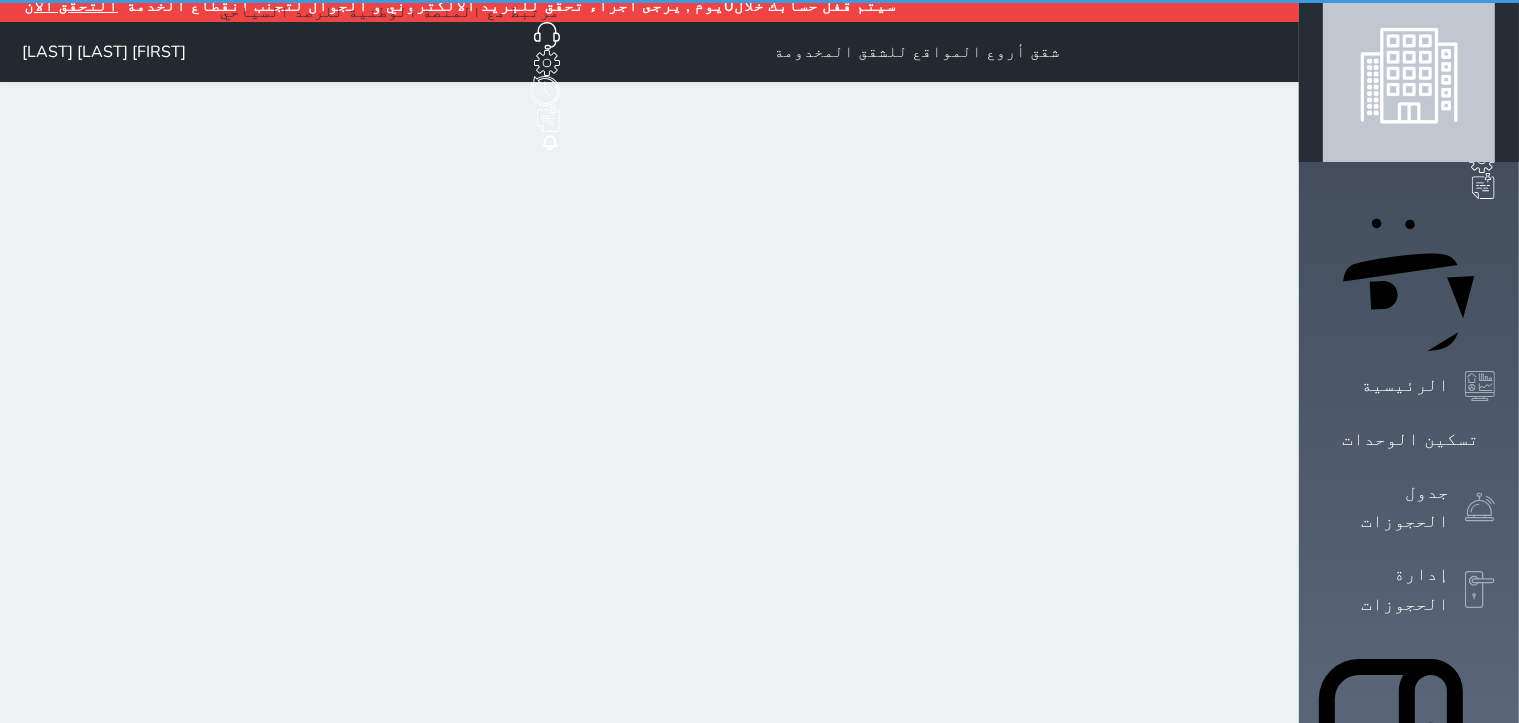 scroll, scrollTop: 0, scrollLeft: 0, axis: both 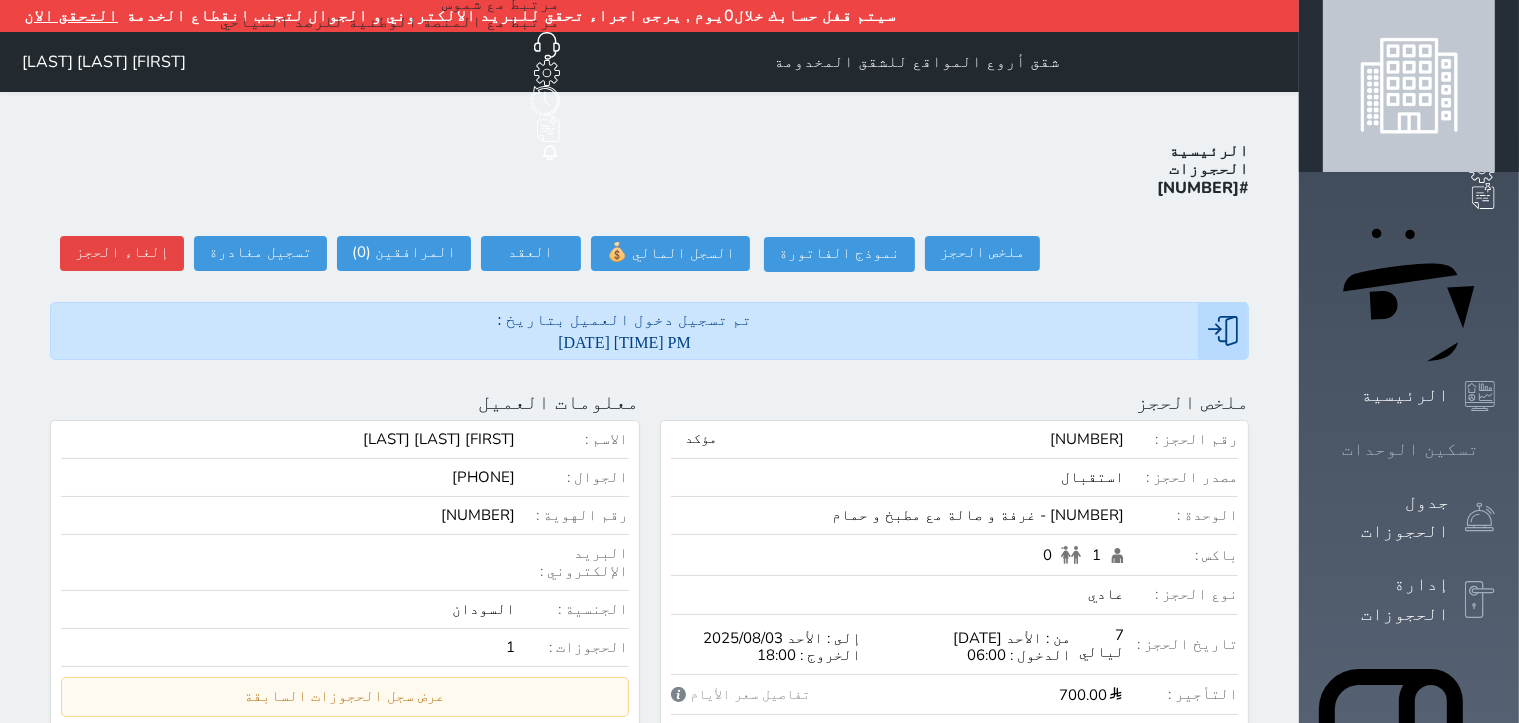 click 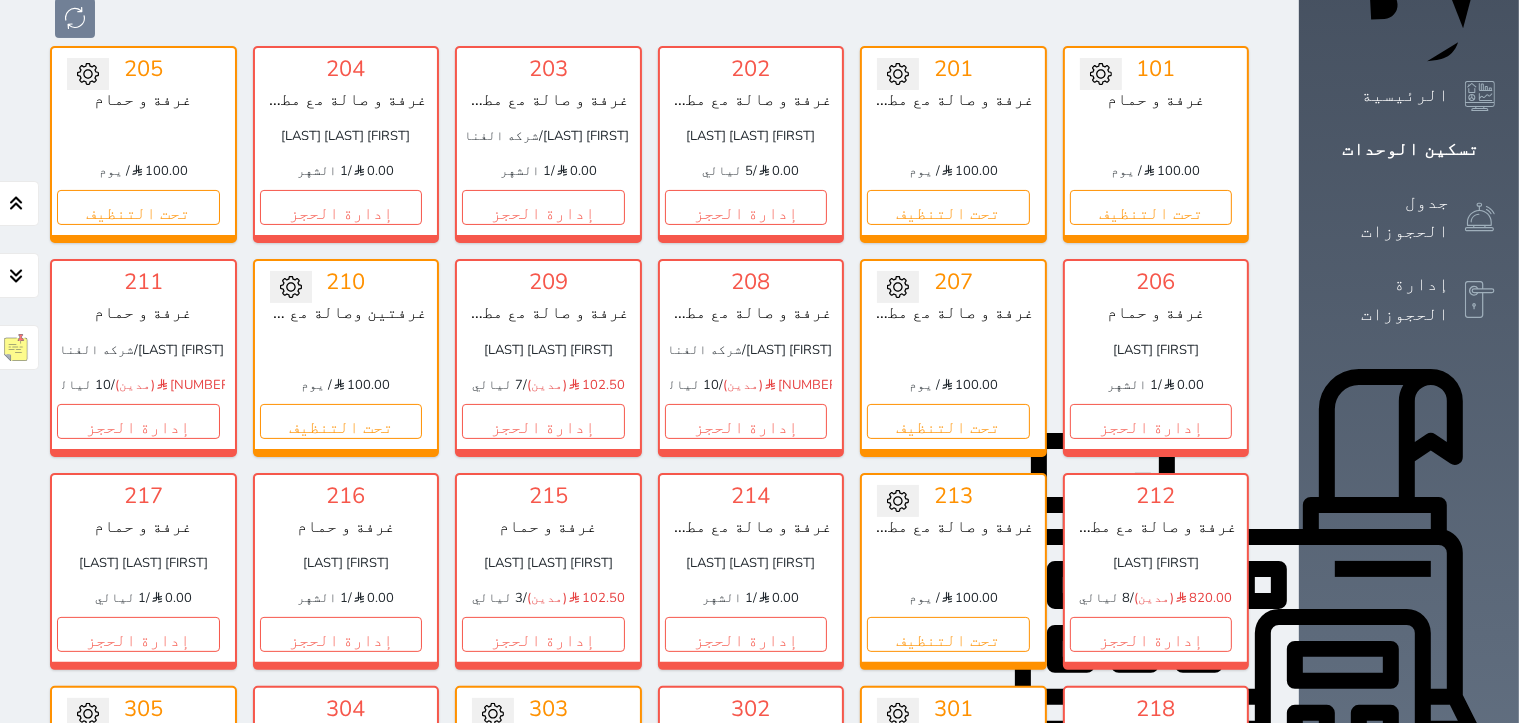 scroll, scrollTop: 309, scrollLeft: 0, axis: vertical 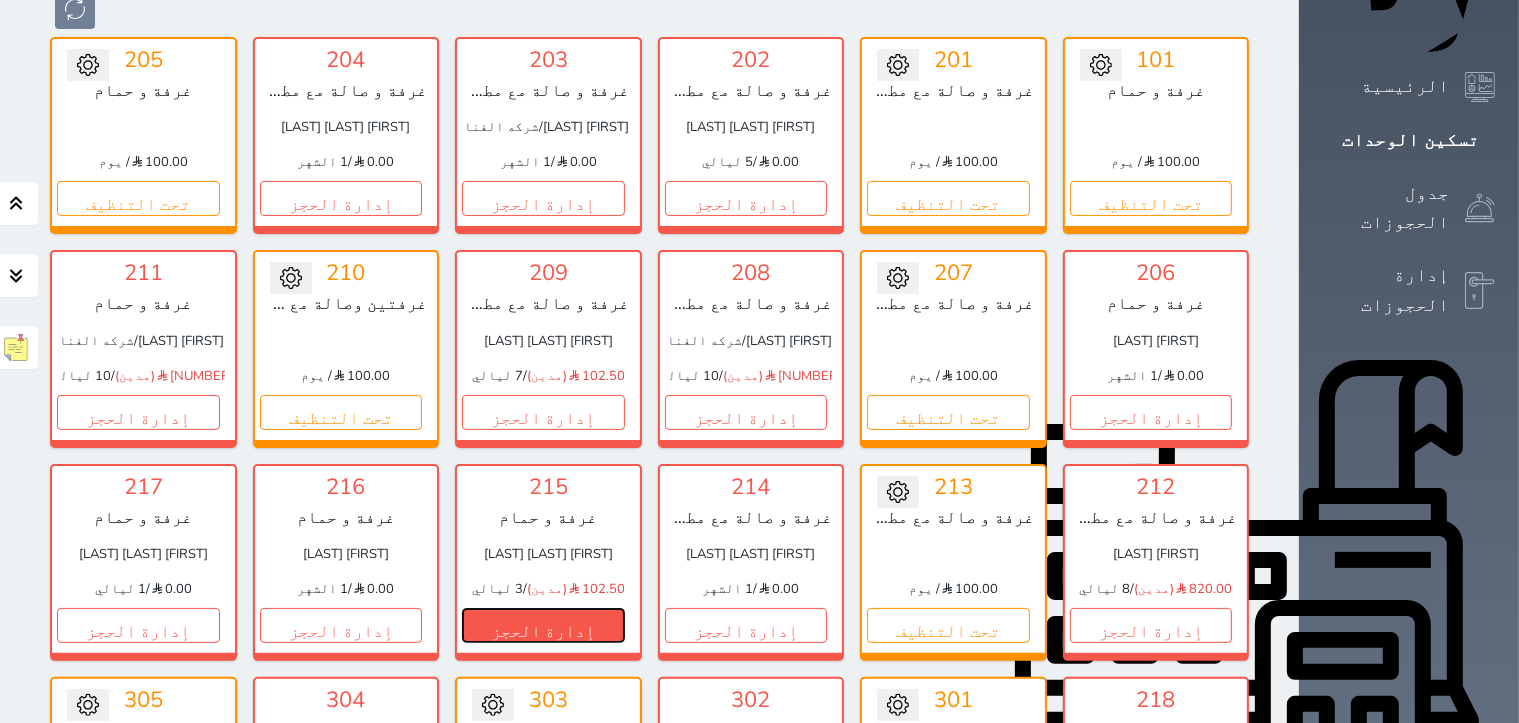 click on "إدارة الحجز" at bounding box center (543, 625) 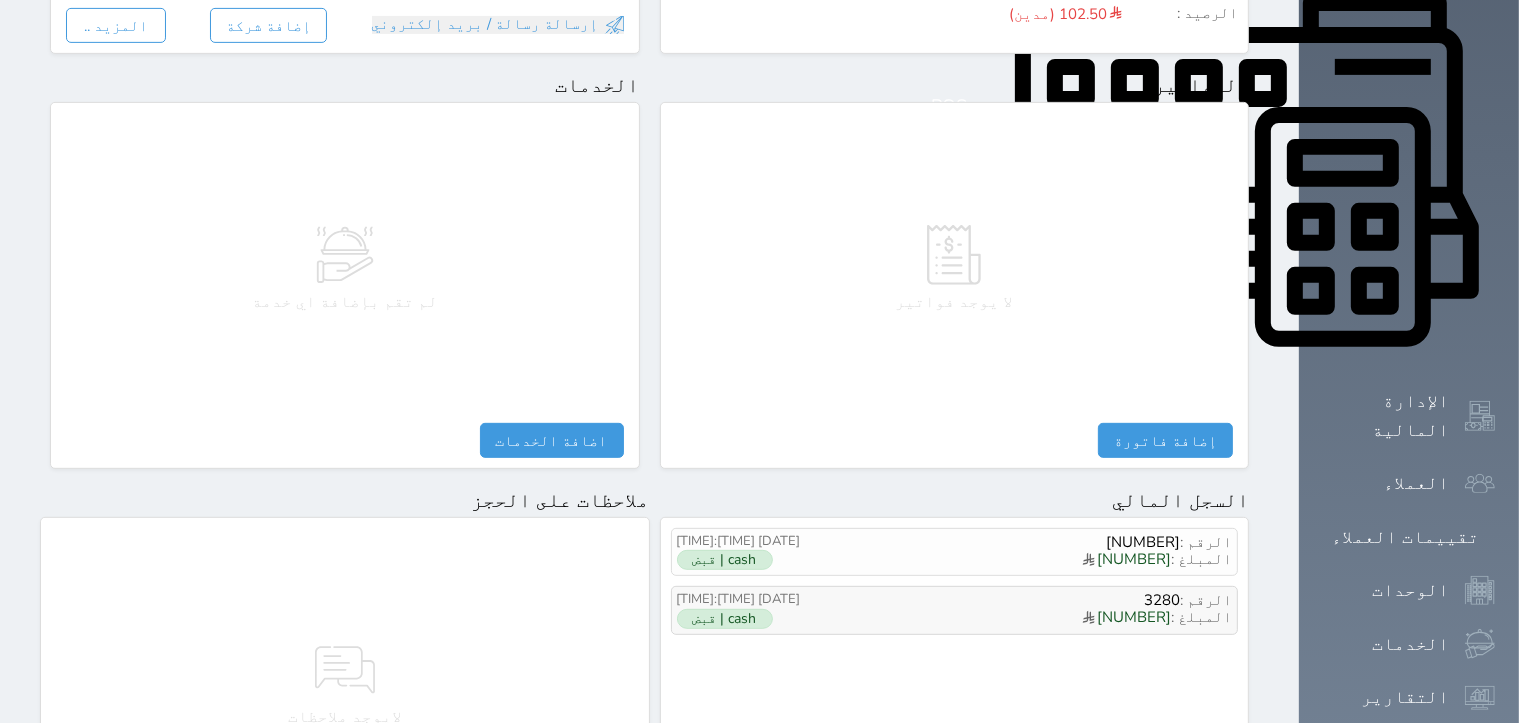 scroll, scrollTop: 1000, scrollLeft: 0, axis: vertical 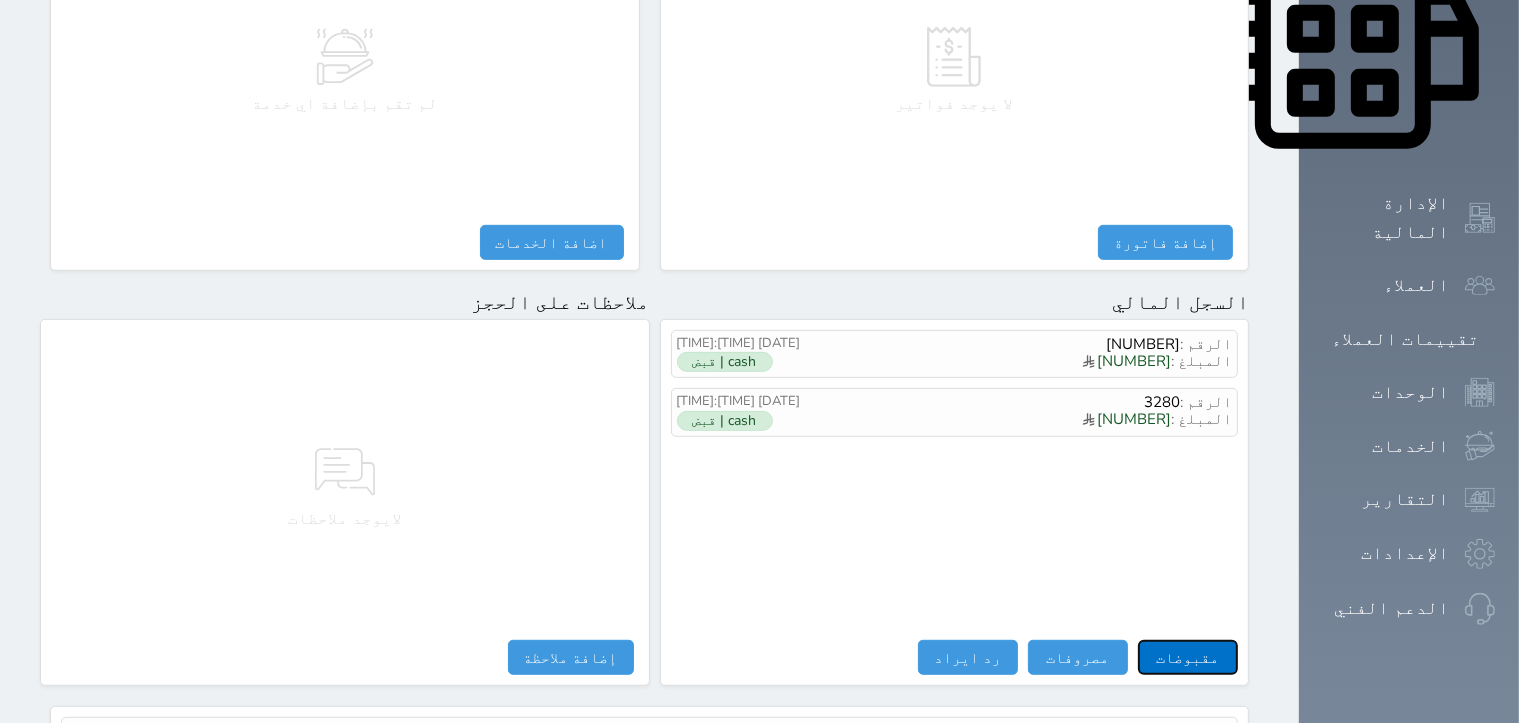 click on "مقبوضات" at bounding box center [1188, 657] 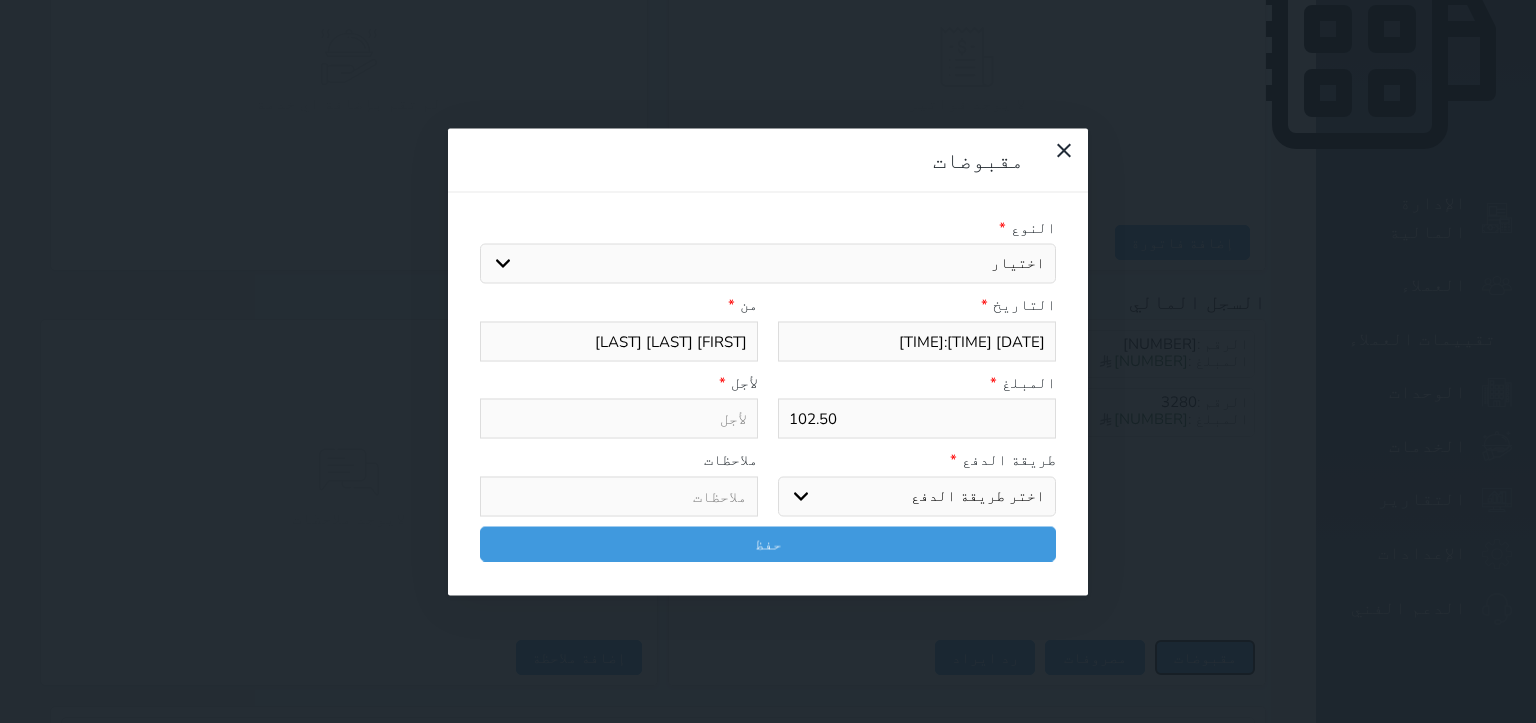 type on "[DATE] [TIME]" 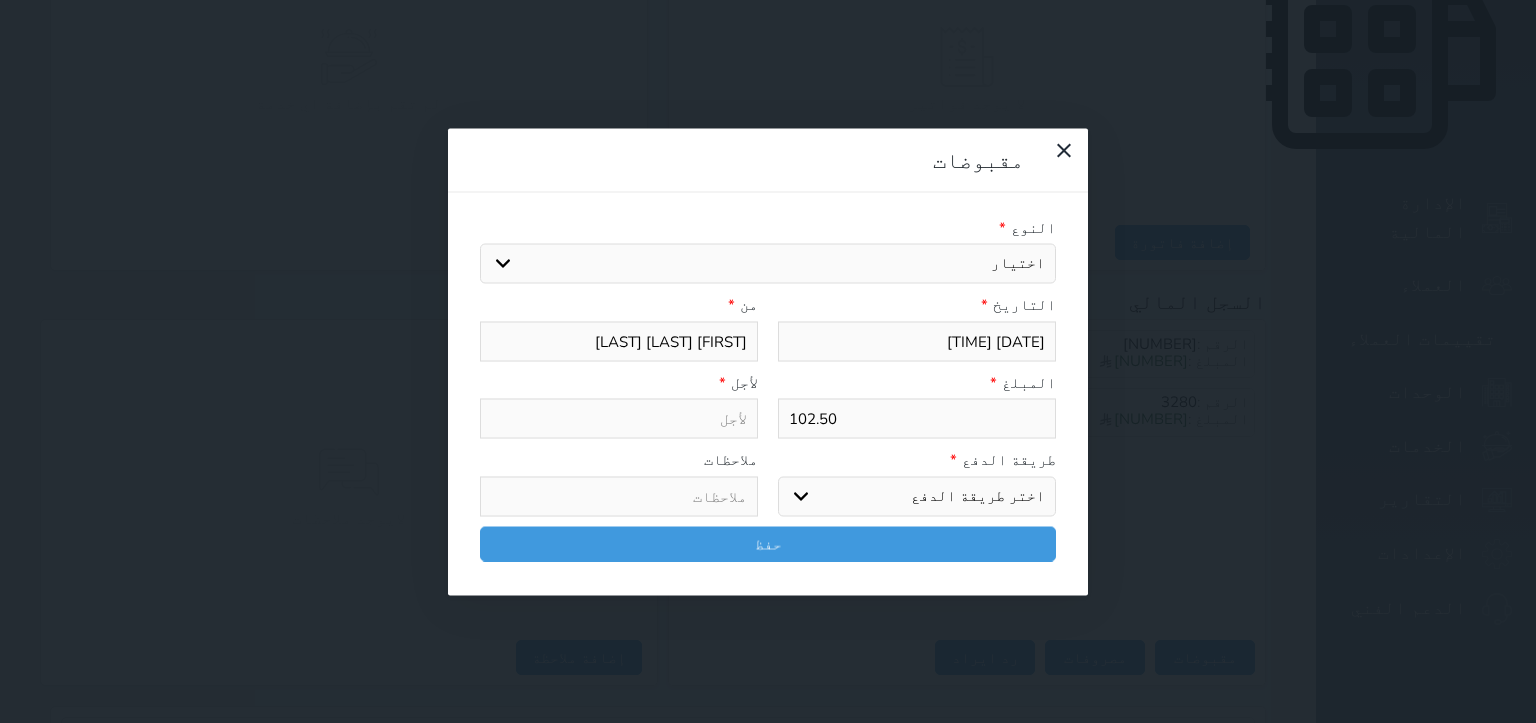 click on "اختيار   مقبوضات عامة قيمة إيجار فواتير تامين عربون لا ينطبق آخر مغسلة واي فاي - الإنترنت مواقف السيارات طعام الأغذية والمشروبات مشروبات المشروبات الباردة المشروبات الساخنة الإفطار غداء عشاء مخبز و كعك حمام سباحة الصالة الرياضية سبا و خدمات الجمال اختيار وإسقاط (خدمات النقل) ميني بار كابل - تلفزيون سرير إضافي تصفيف الشعر التسوق خدمات الجولات السياحية المنظمة خدمات الدليل السياحي" at bounding box center [768, 264] 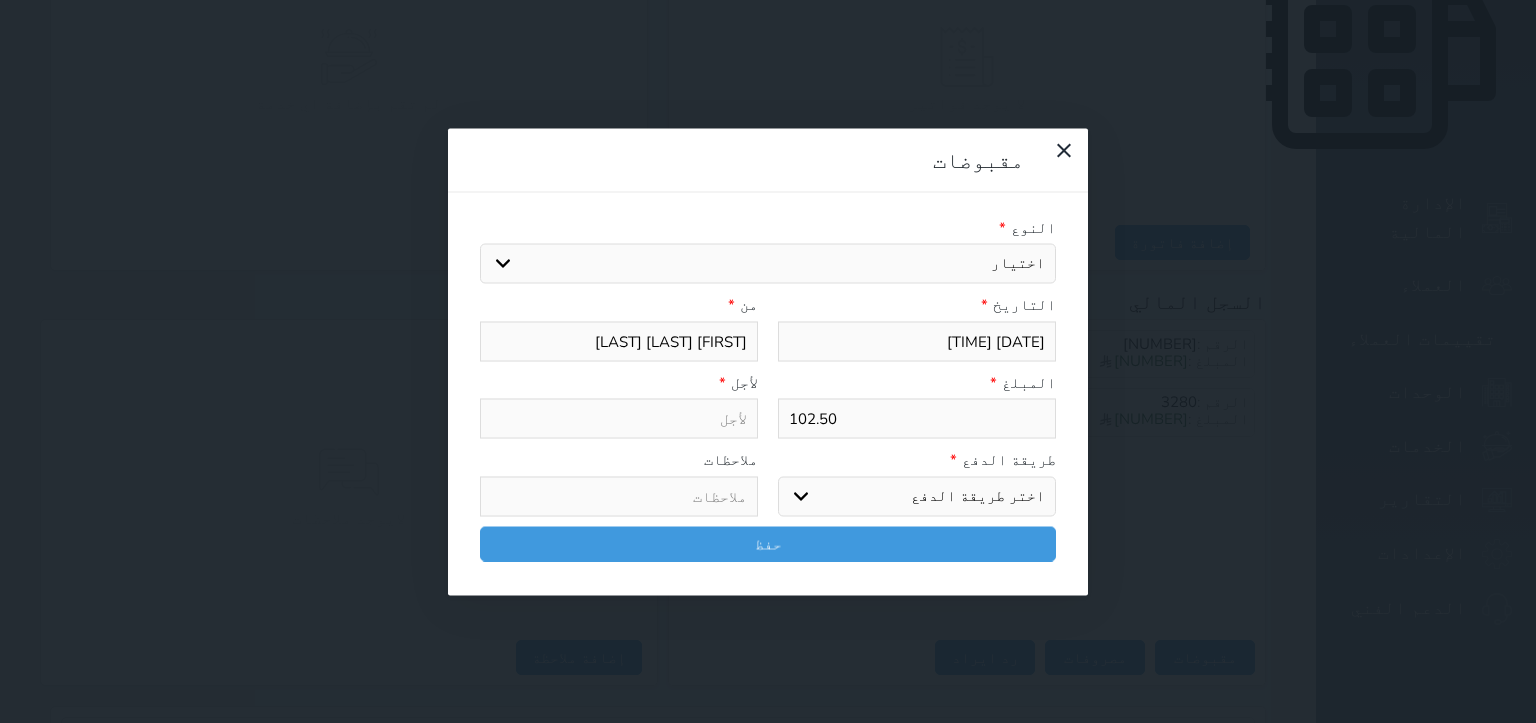 select on "[NUMBER]" 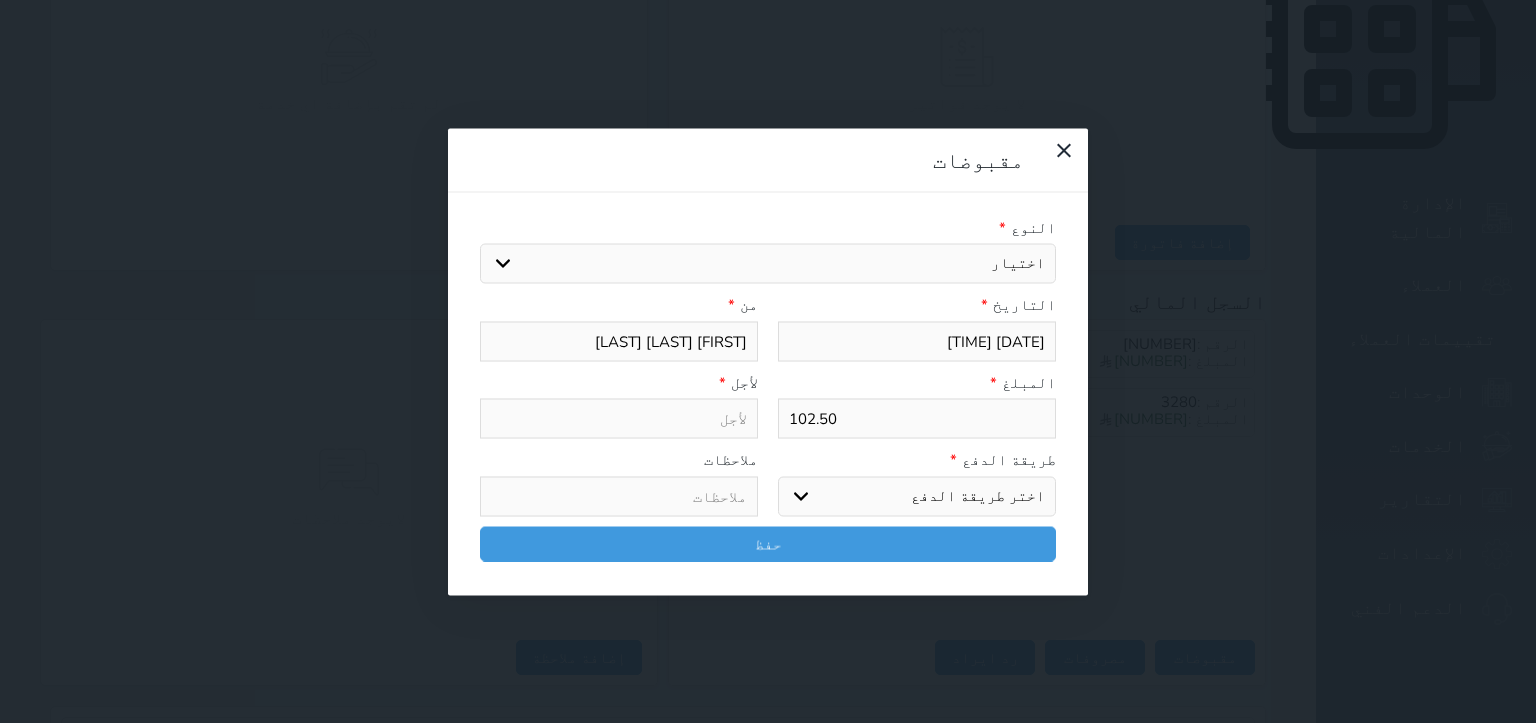 click on "اختيار   مقبوضات عامة قيمة إيجار فواتير تامين عربون لا ينطبق آخر مغسلة واي فاي - الإنترنت مواقف السيارات طعام الأغذية والمشروبات مشروبات المشروبات الباردة المشروبات الساخنة الإفطار غداء عشاء مخبز و كعك حمام سباحة الصالة الرياضية سبا و خدمات الجمال اختيار وإسقاط (خدمات النقل) ميني بار كابل - تلفزيون سرير إضافي تصفيف الشعر التسوق خدمات الجولات السياحية المنظمة خدمات الدليل السياحي" at bounding box center (768, 264) 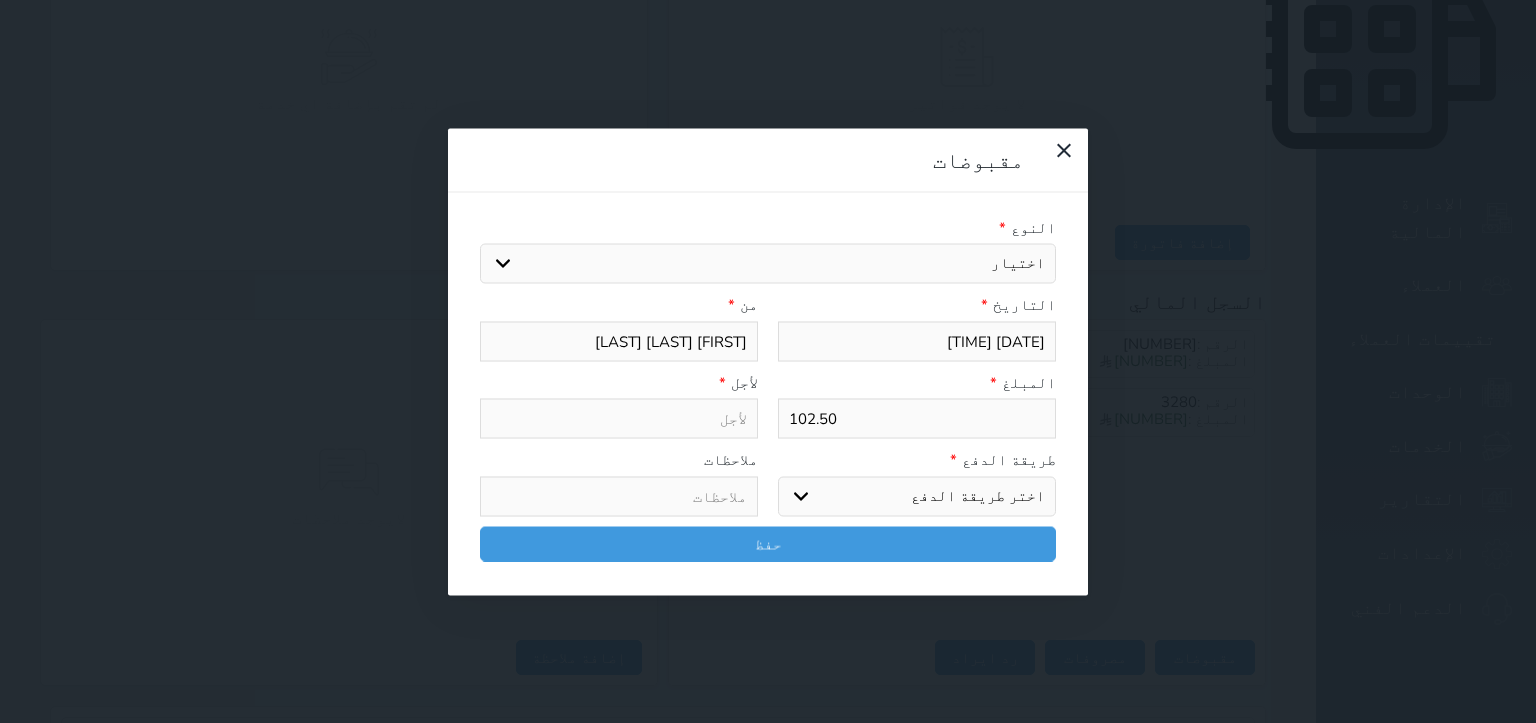 select 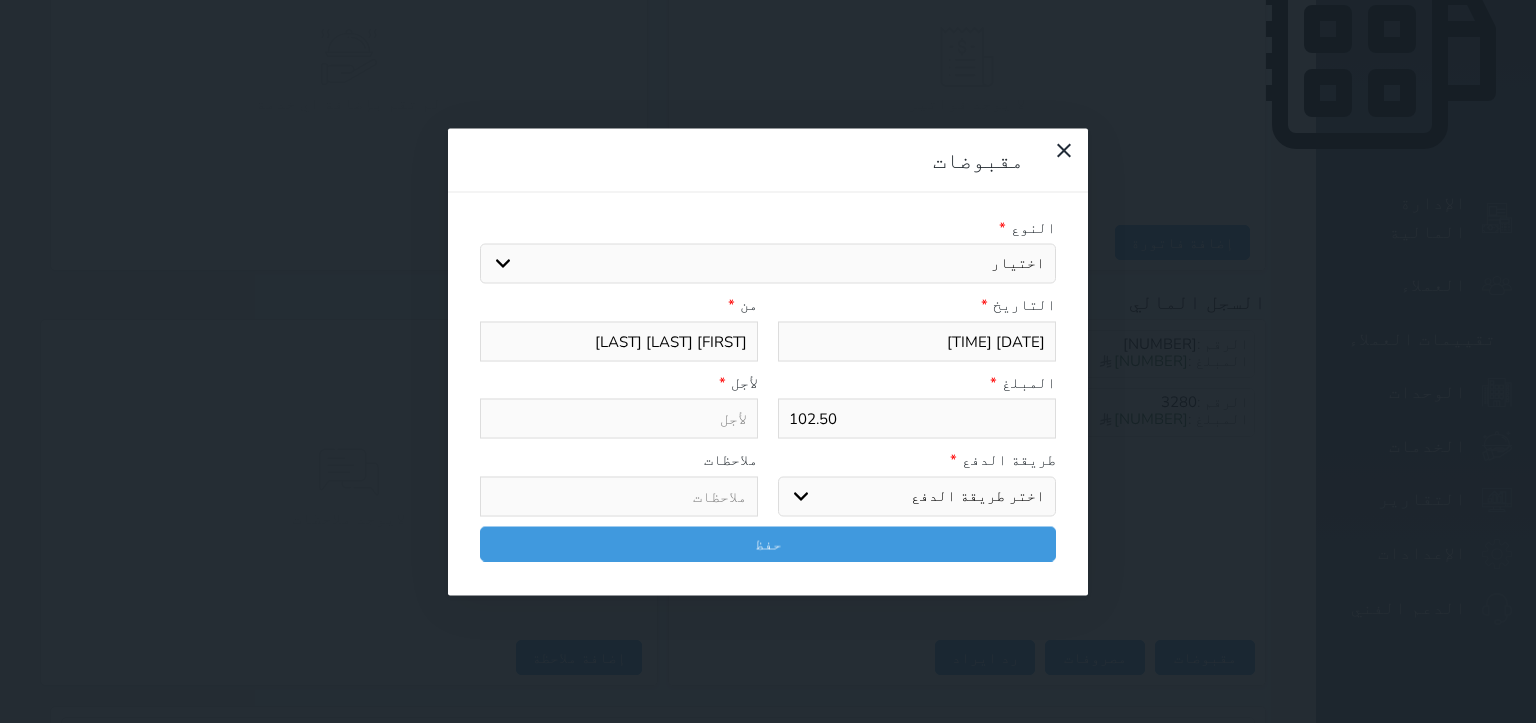 type on "قيمة إيجار - الوحدة - 215" 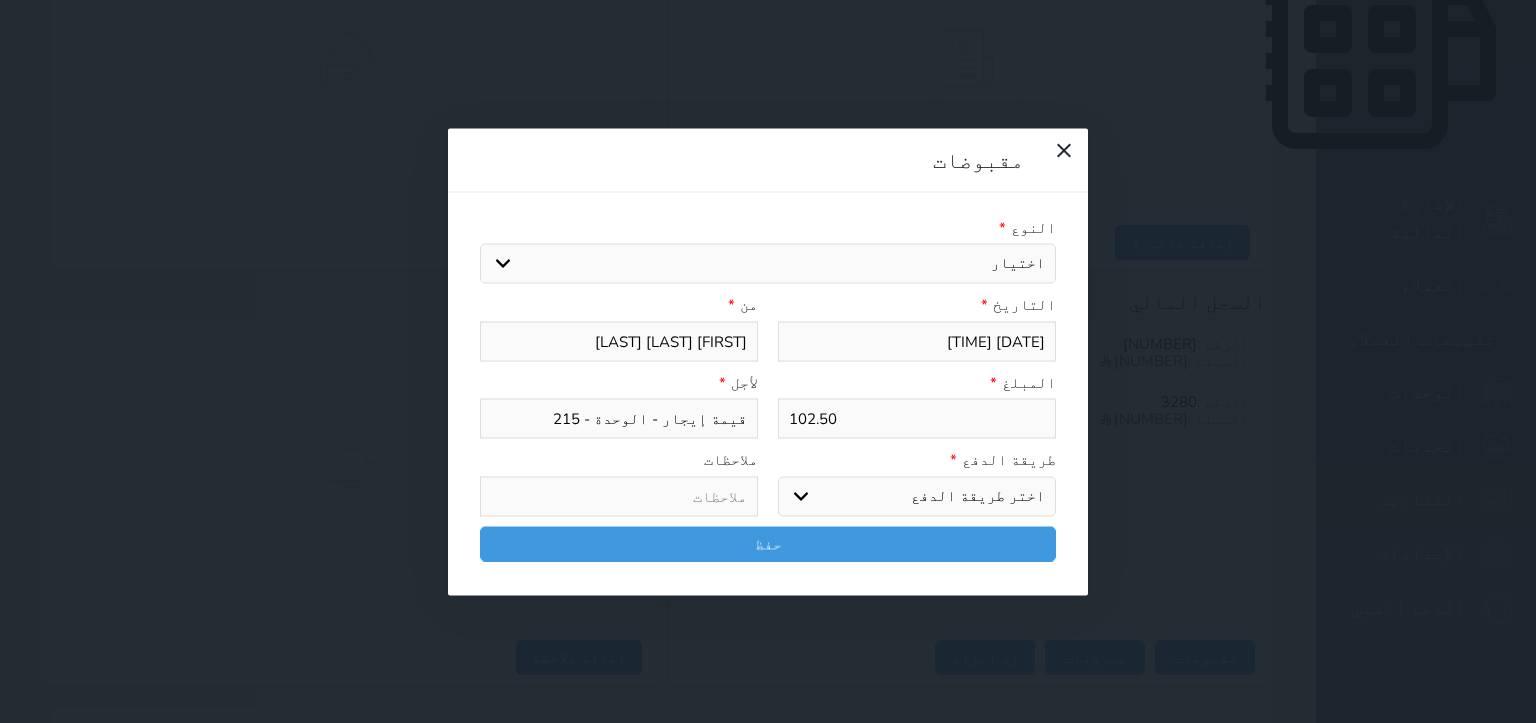 click on "اختر طريقة الدفع   دفع نقدى   تحويل بنكى   مدى   بطاقة ائتمان   آجل" at bounding box center [917, 496] 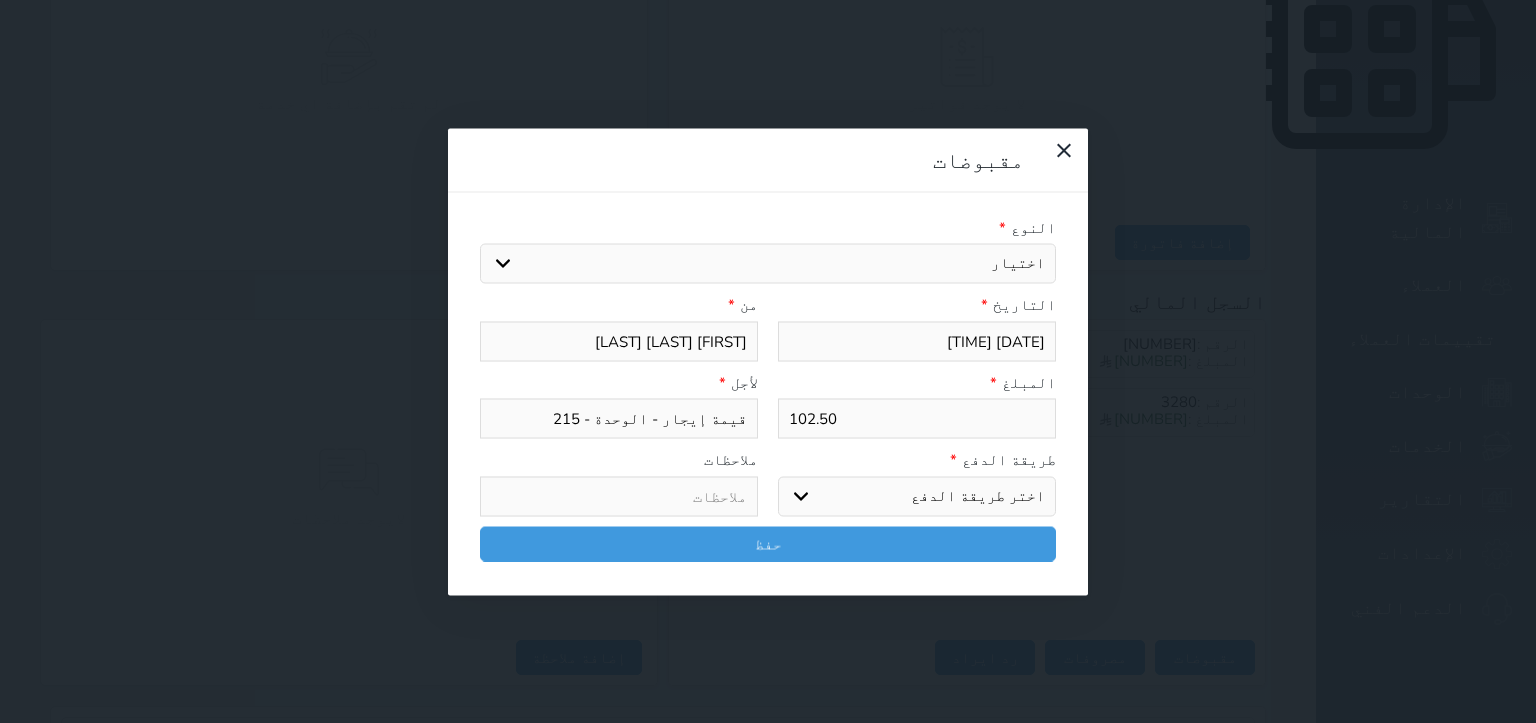 select on "cash" 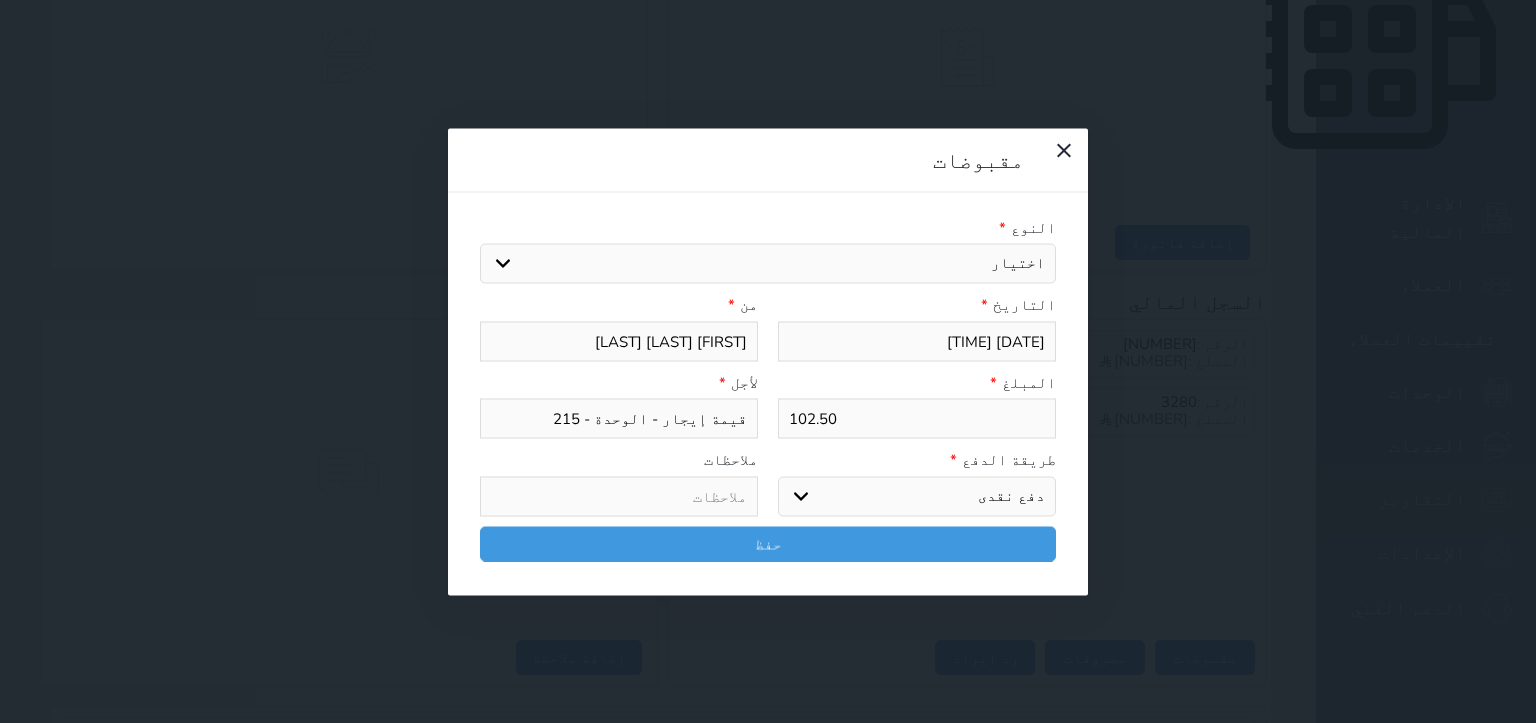 click on "اختر طريقة الدفع   دفع نقدى   تحويل بنكى   مدى   بطاقة ائتمان   آجل" at bounding box center (917, 496) 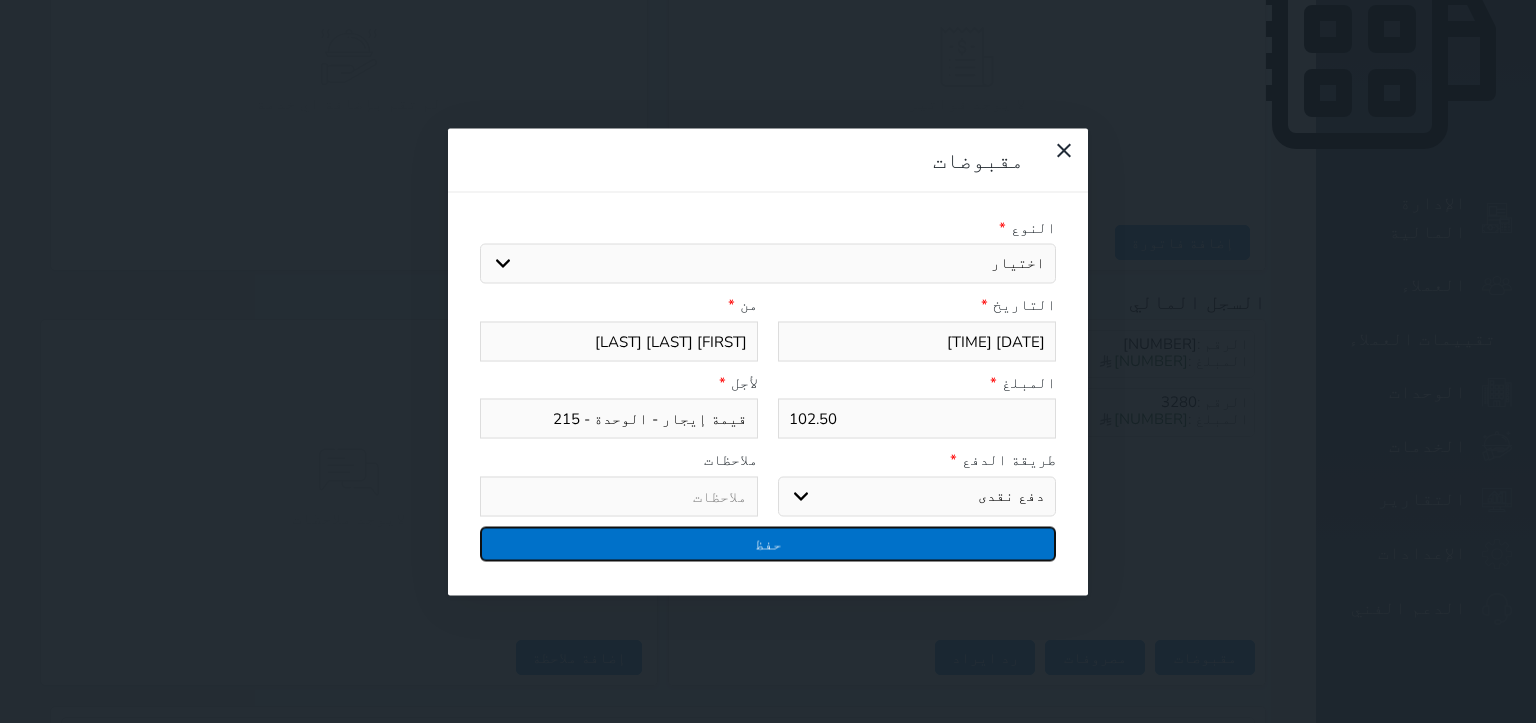 click on "حفظ" at bounding box center [768, 543] 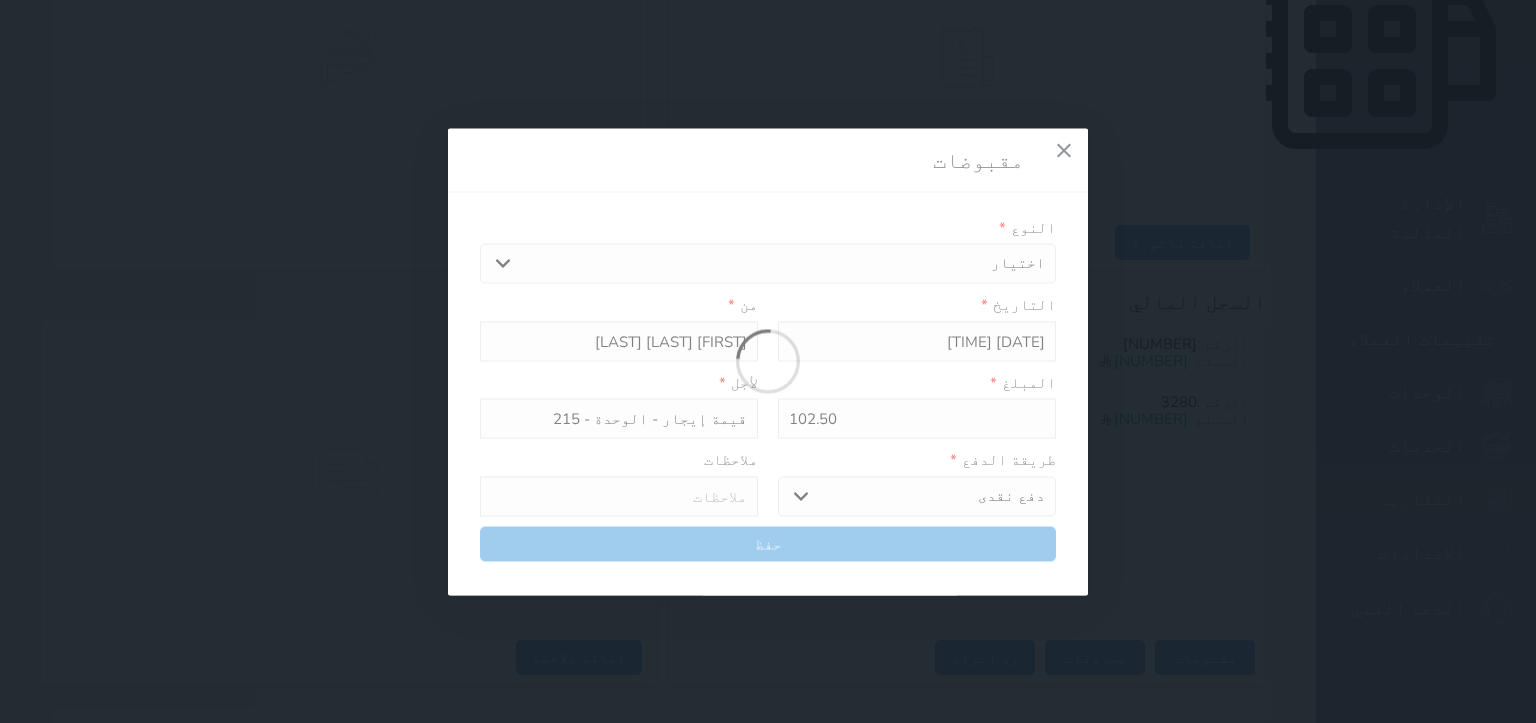 select 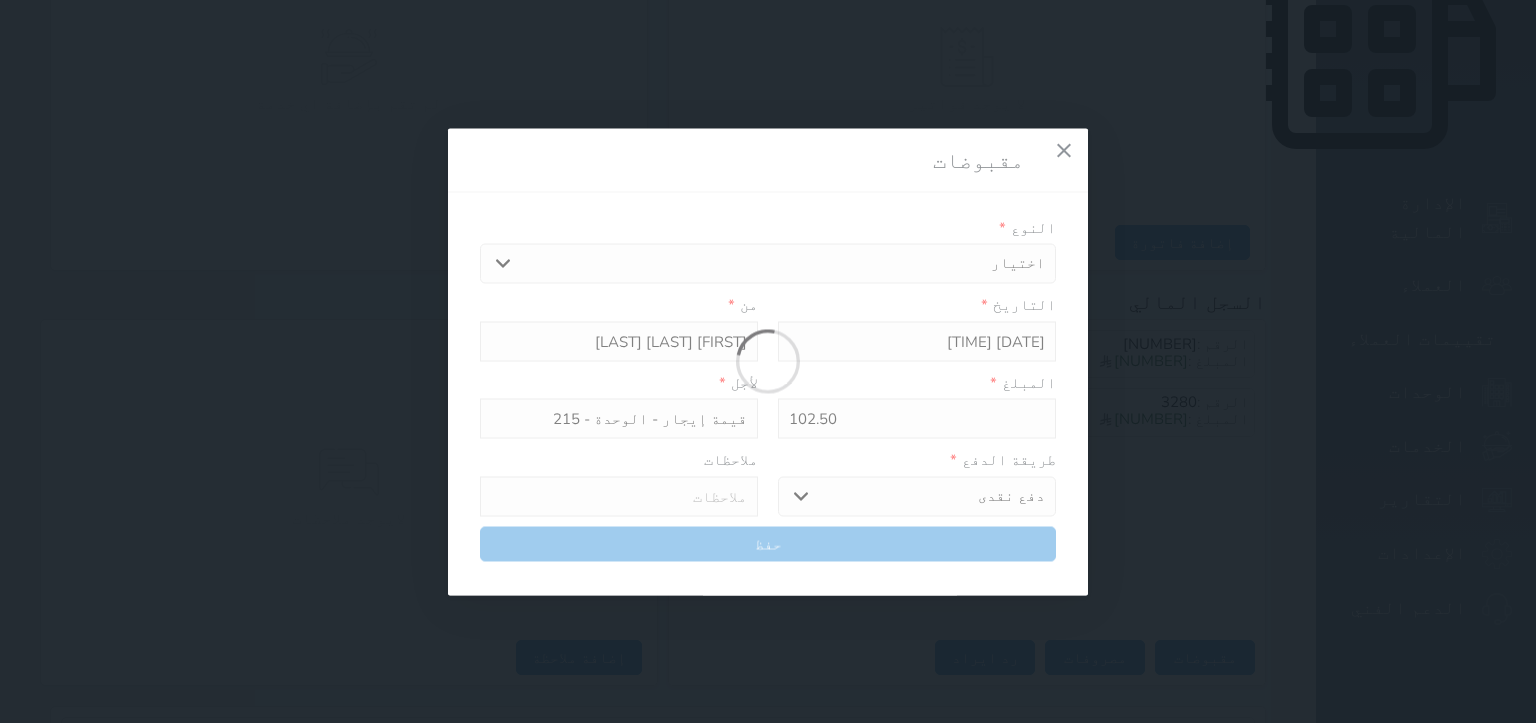 type 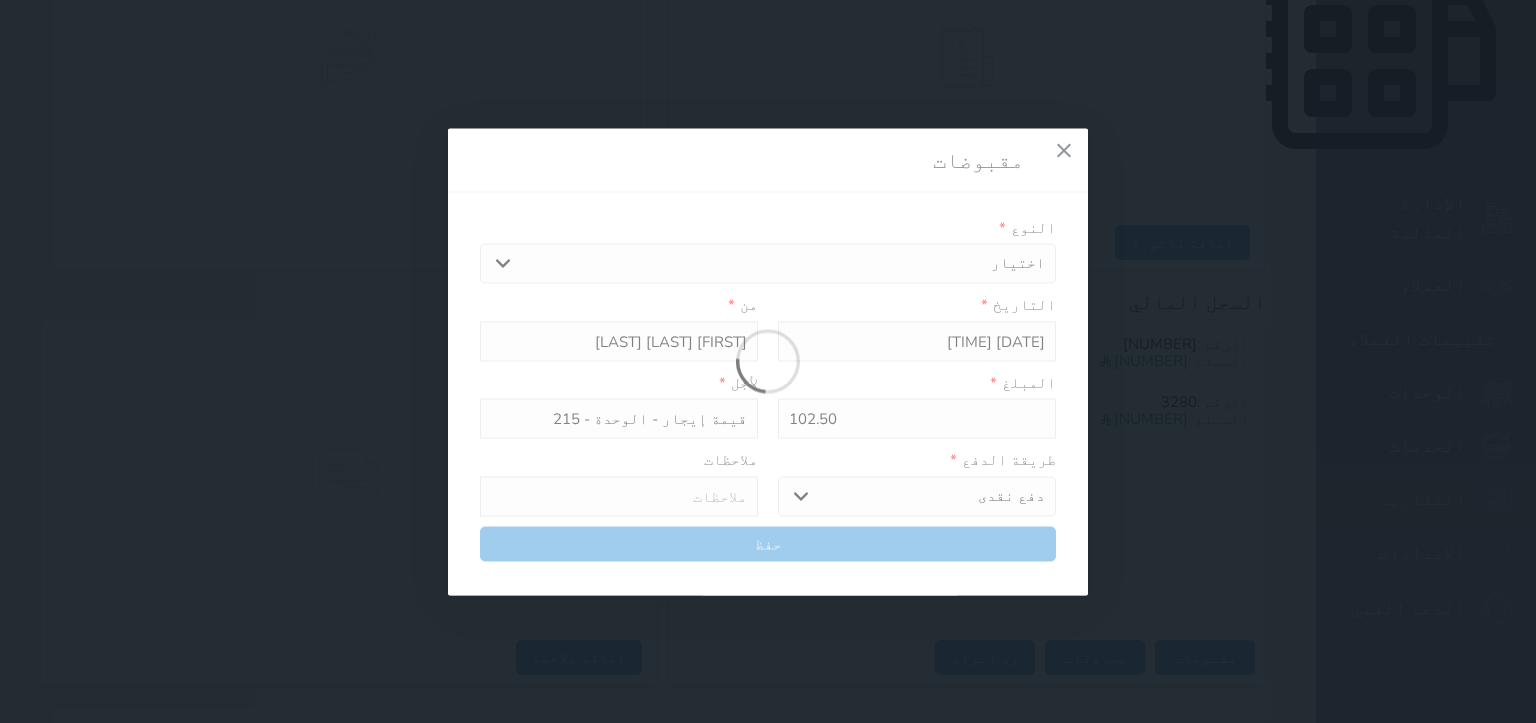 type on "0" 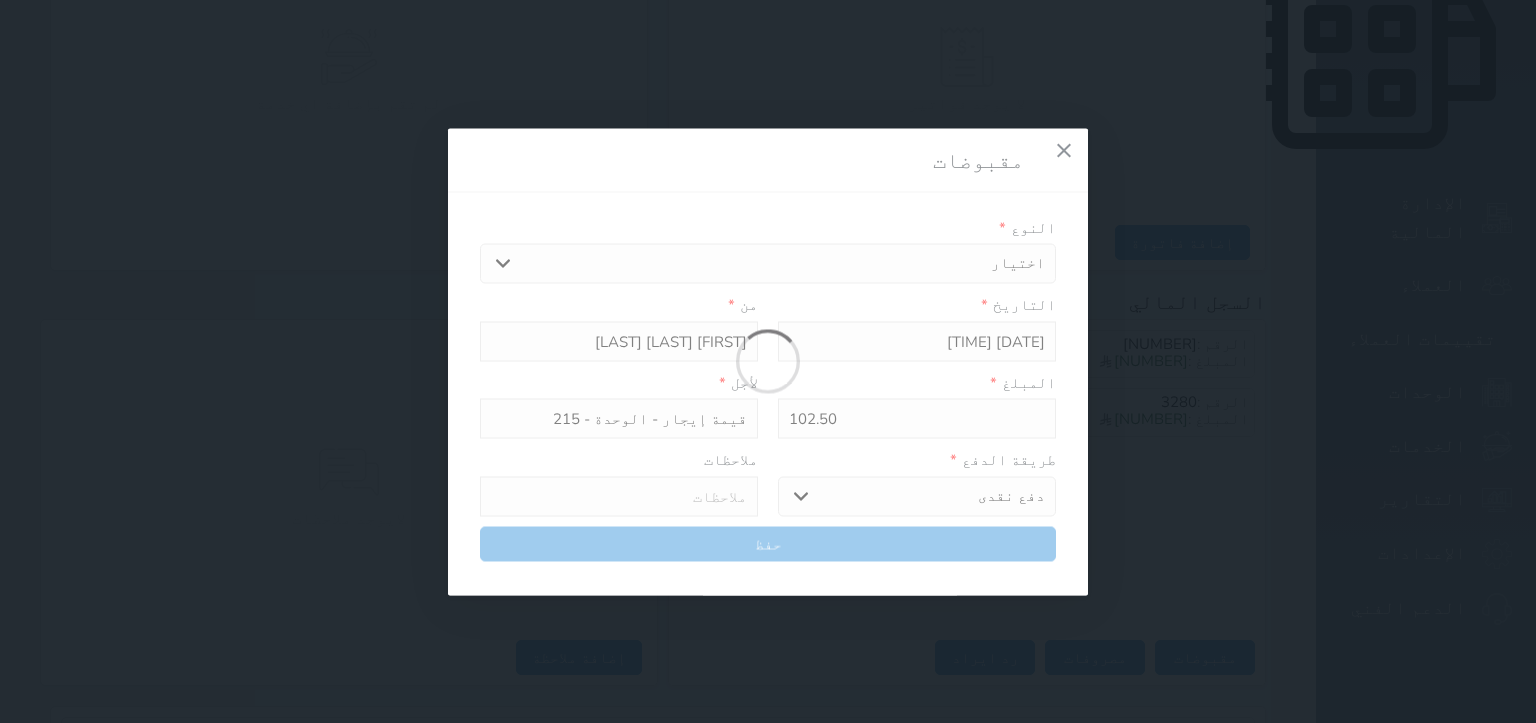 select 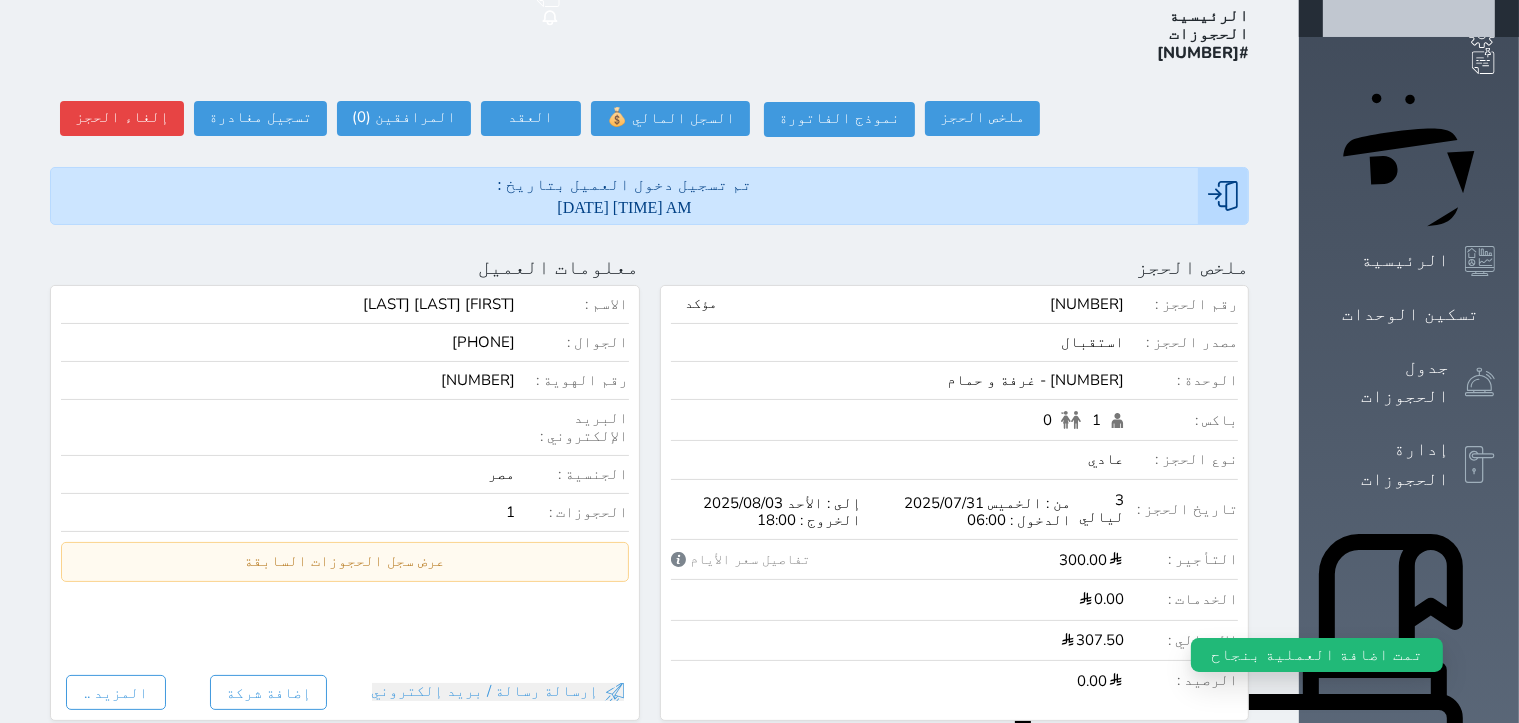 scroll, scrollTop: 0, scrollLeft: 0, axis: both 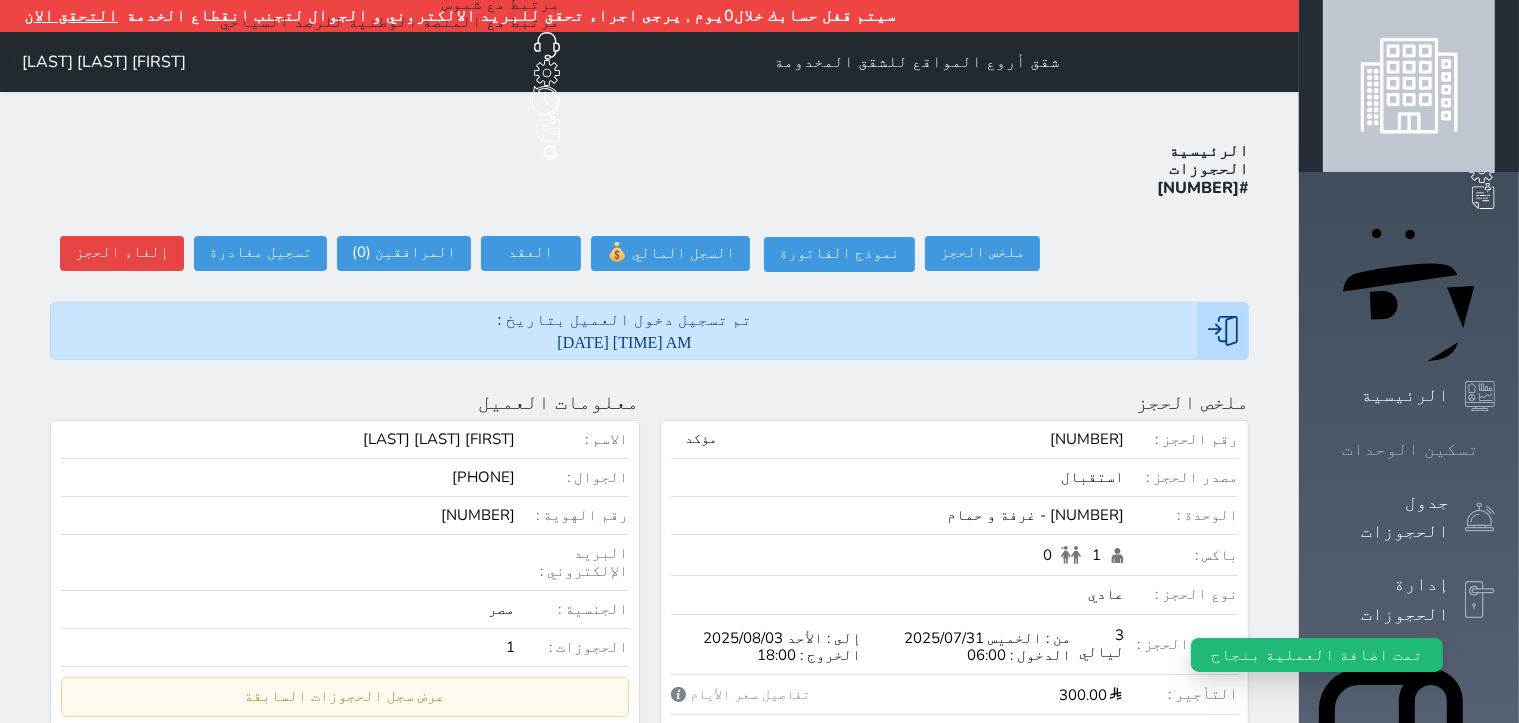 click 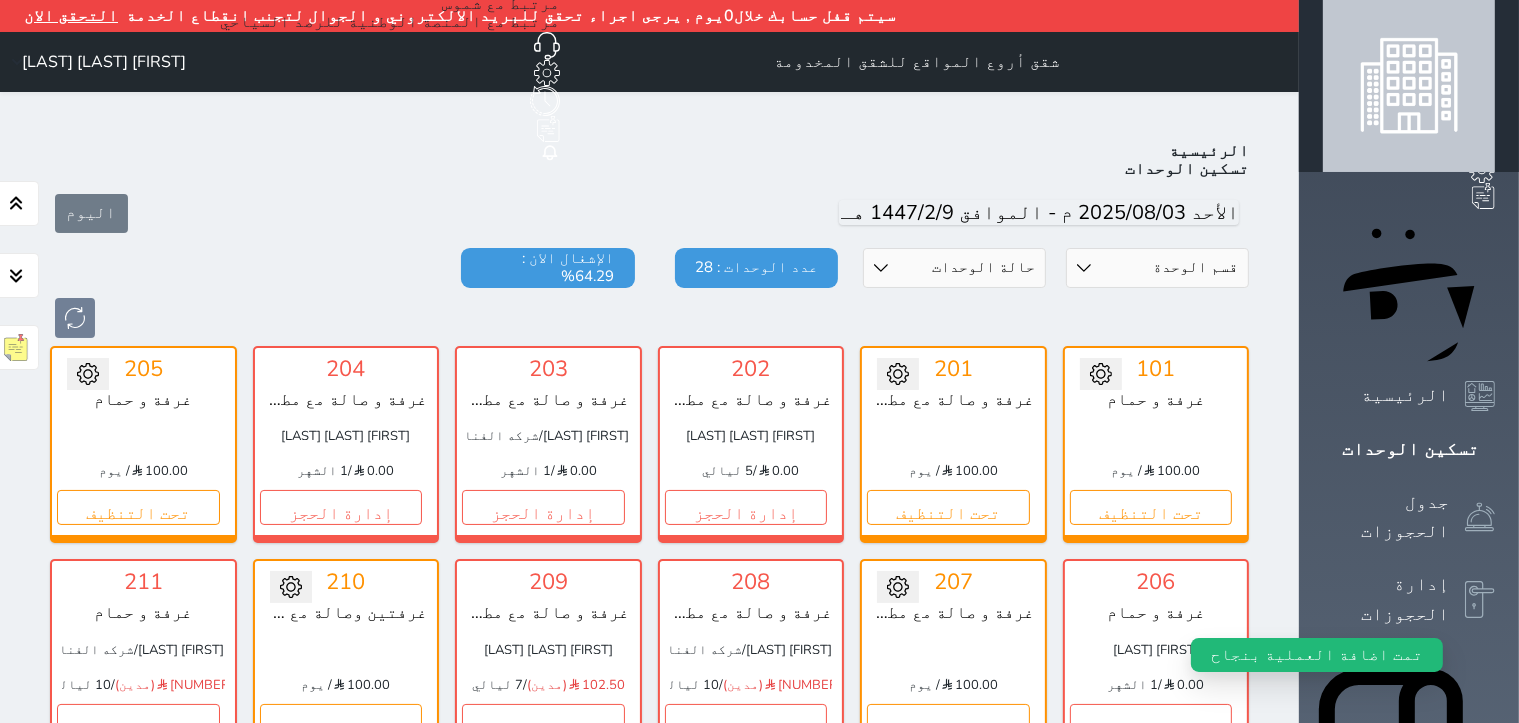 scroll, scrollTop: 109, scrollLeft: 0, axis: vertical 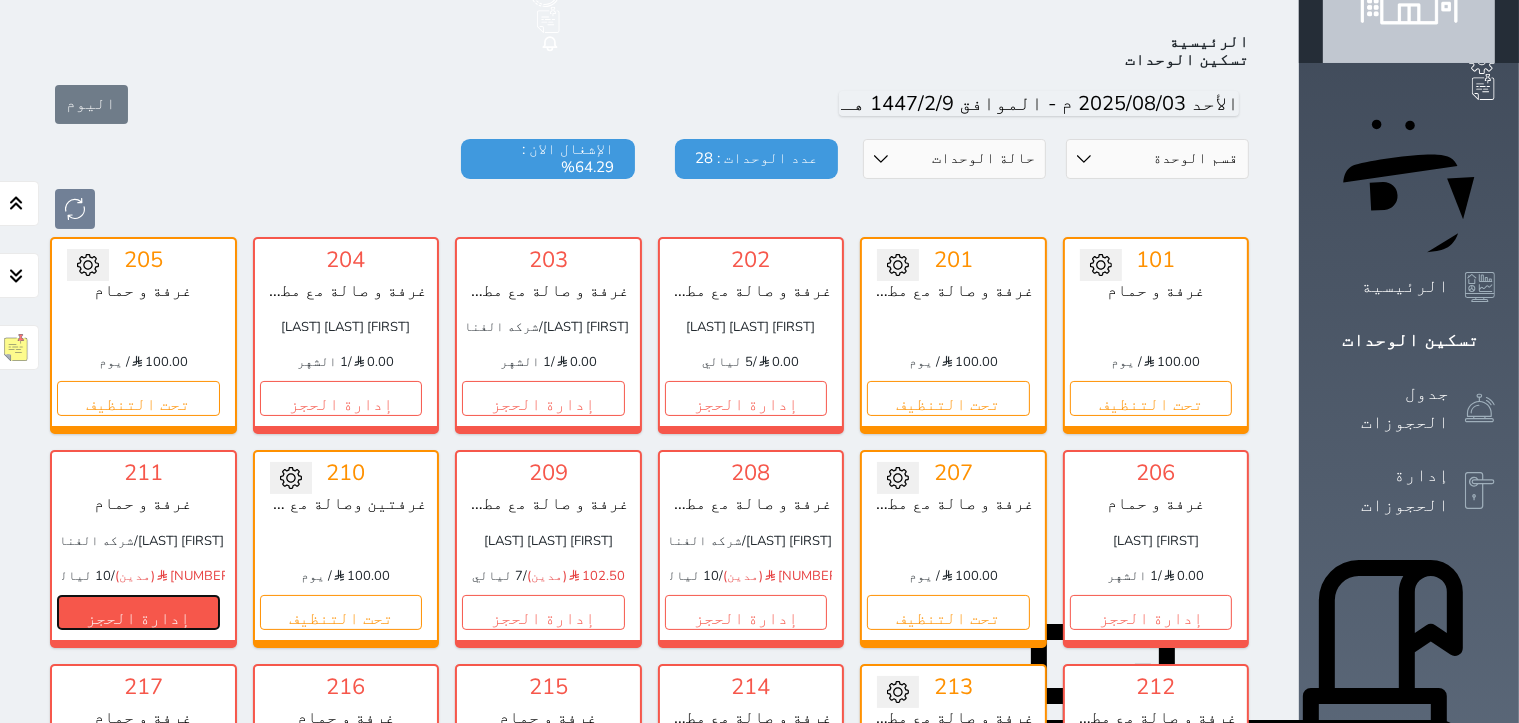 click on "إدارة الحجز" at bounding box center [138, 612] 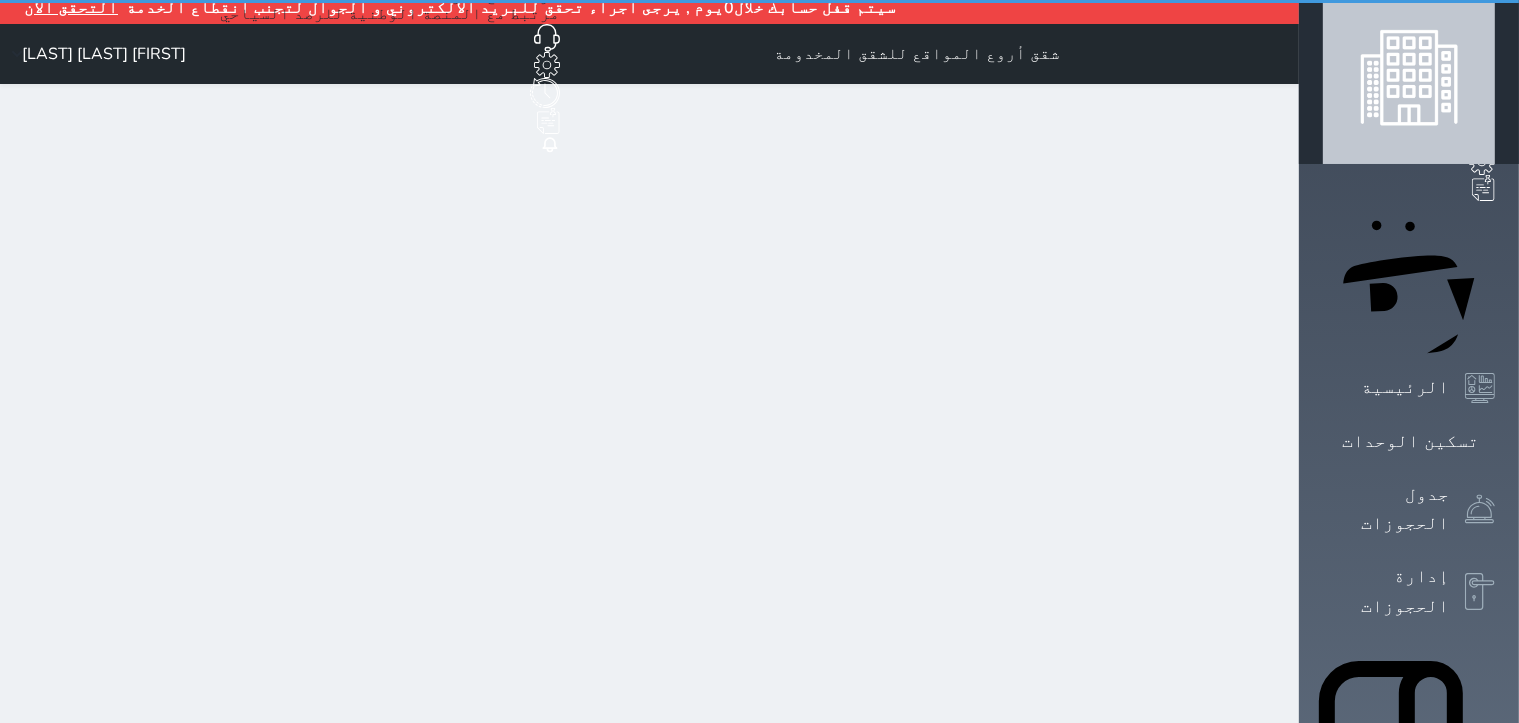 scroll, scrollTop: 0, scrollLeft: 0, axis: both 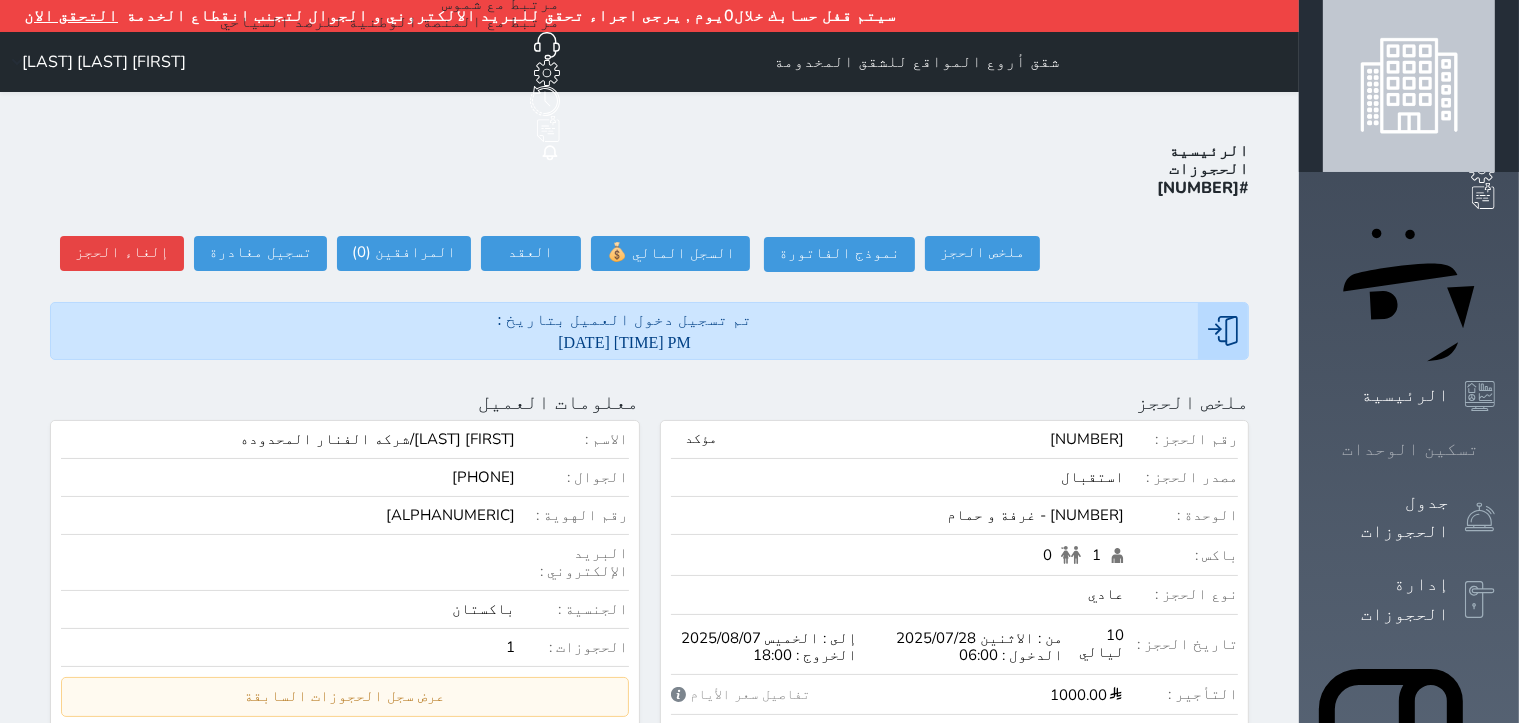 click on "تسكين الوحدات" at bounding box center (1409, 449) 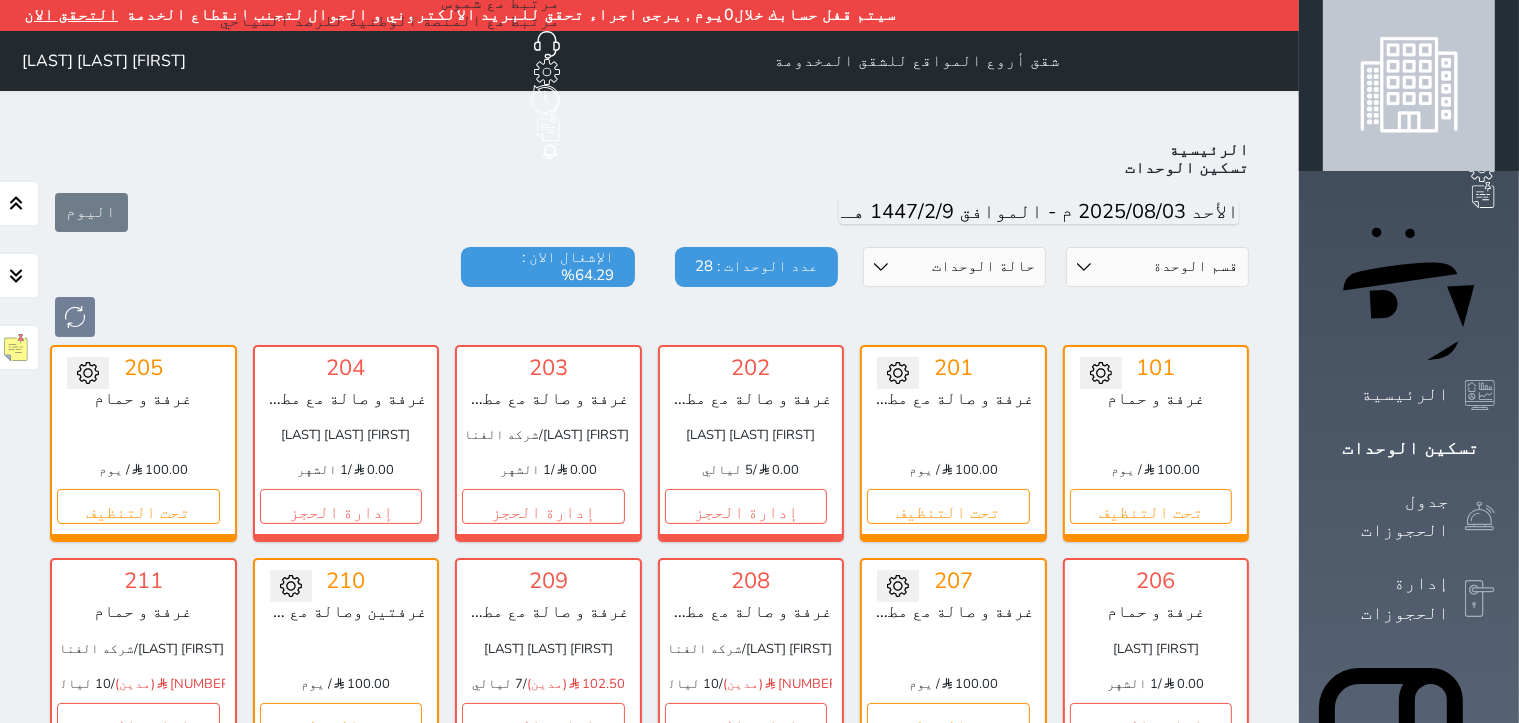 scroll, scrollTop: 0, scrollLeft: 0, axis: both 